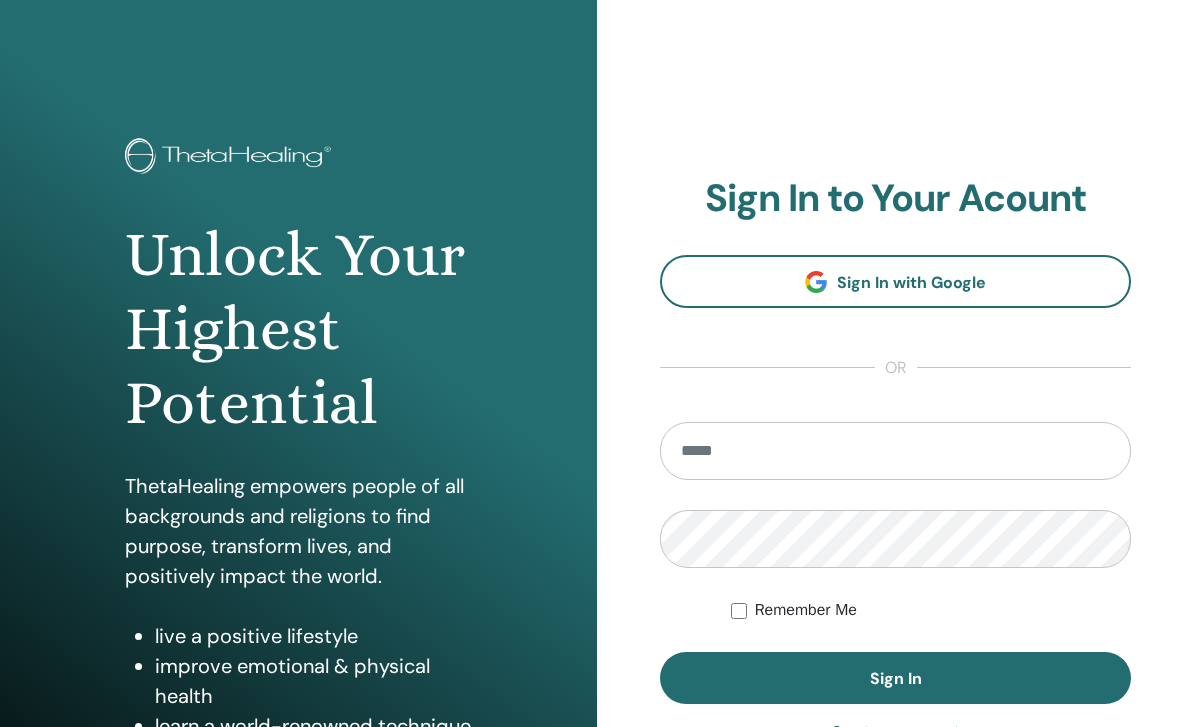 scroll, scrollTop: 0, scrollLeft: 0, axis: both 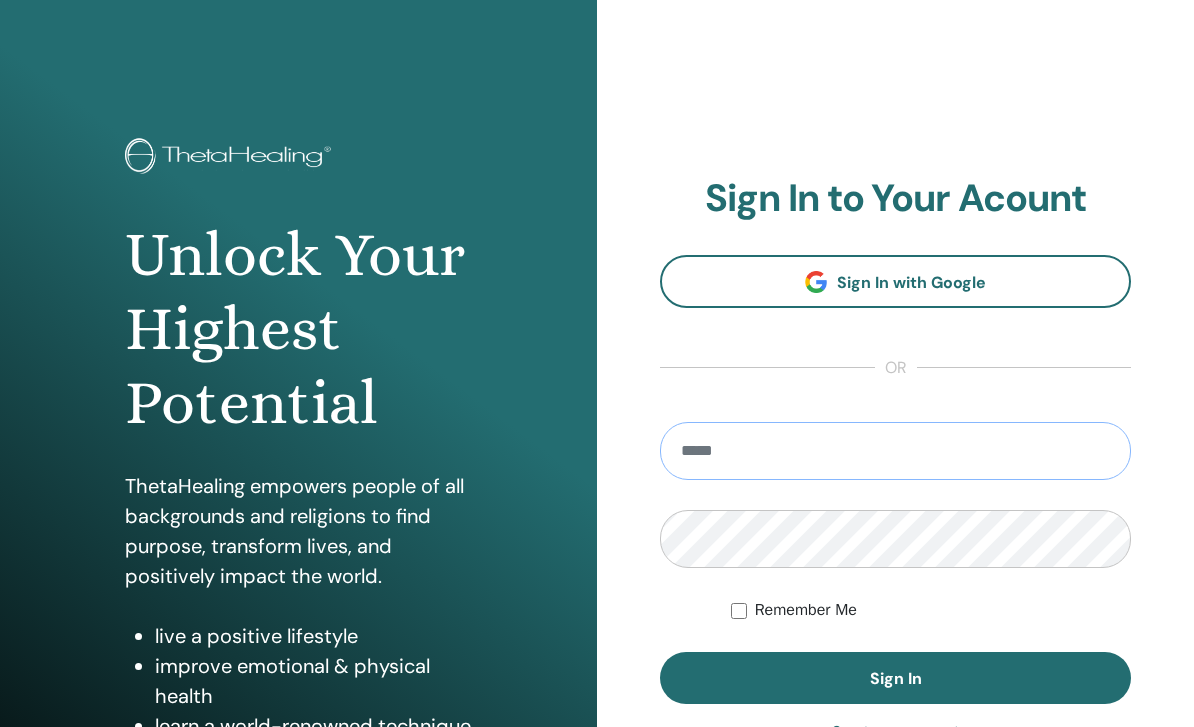type on "**********" 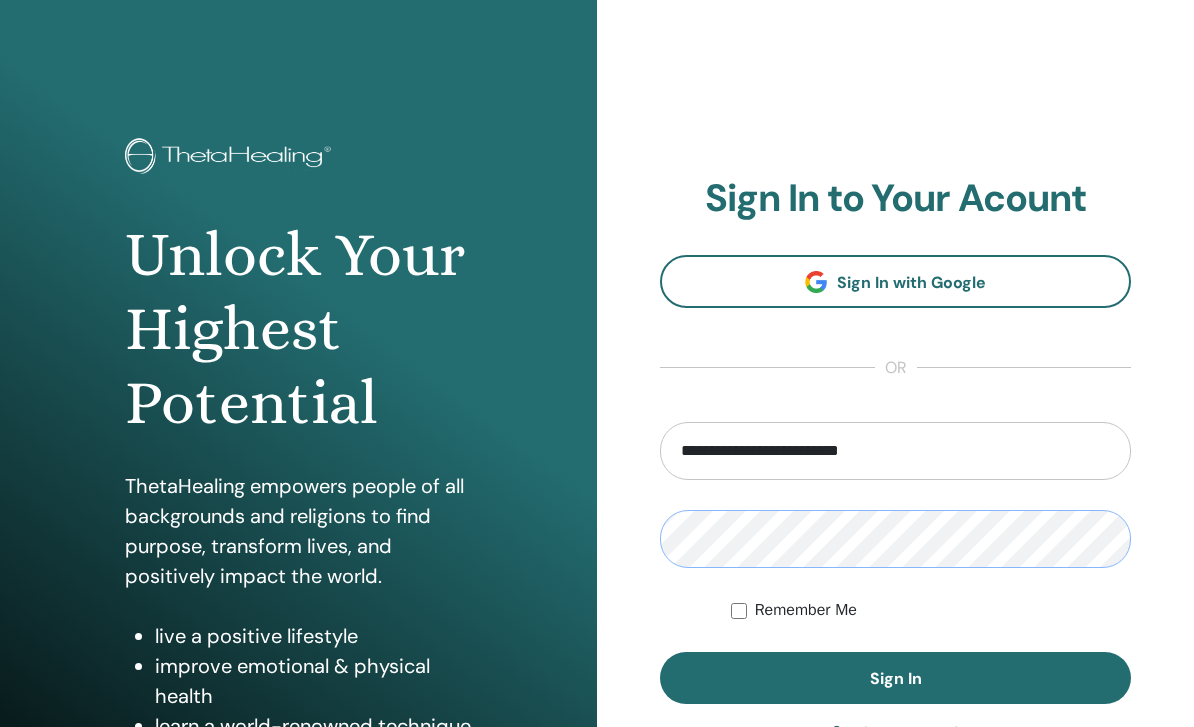 click on "Sign In" at bounding box center (895, 678) 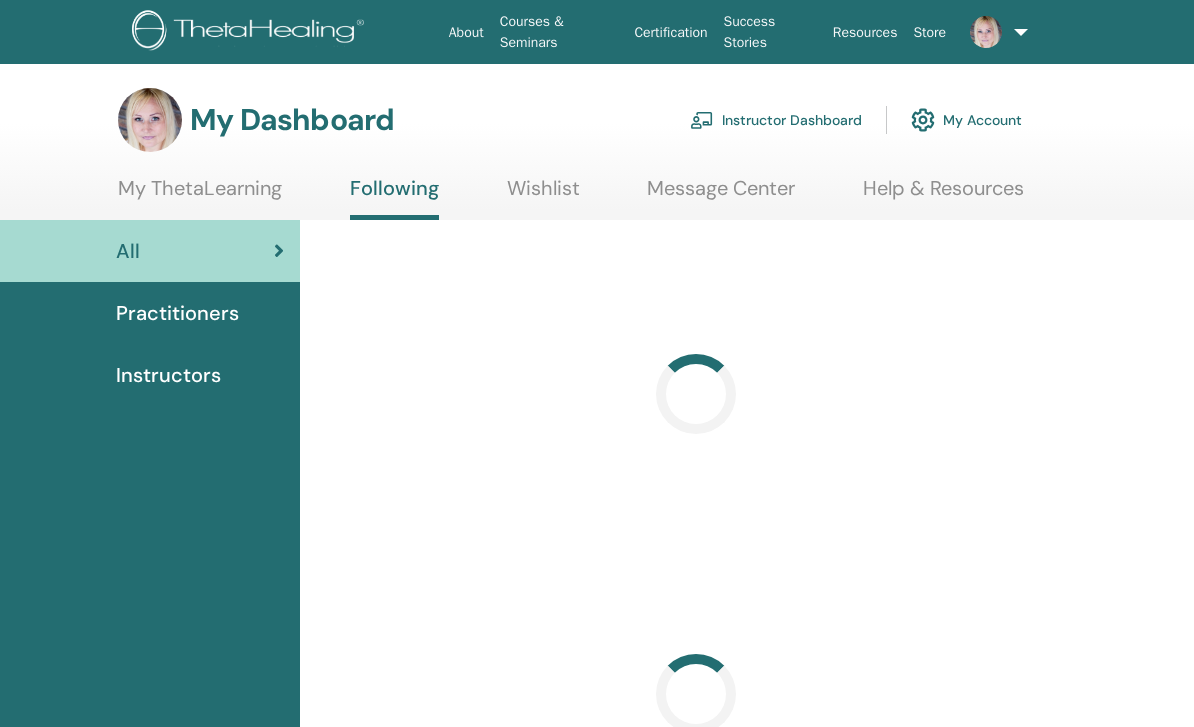scroll, scrollTop: 0, scrollLeft: 0, axis: both 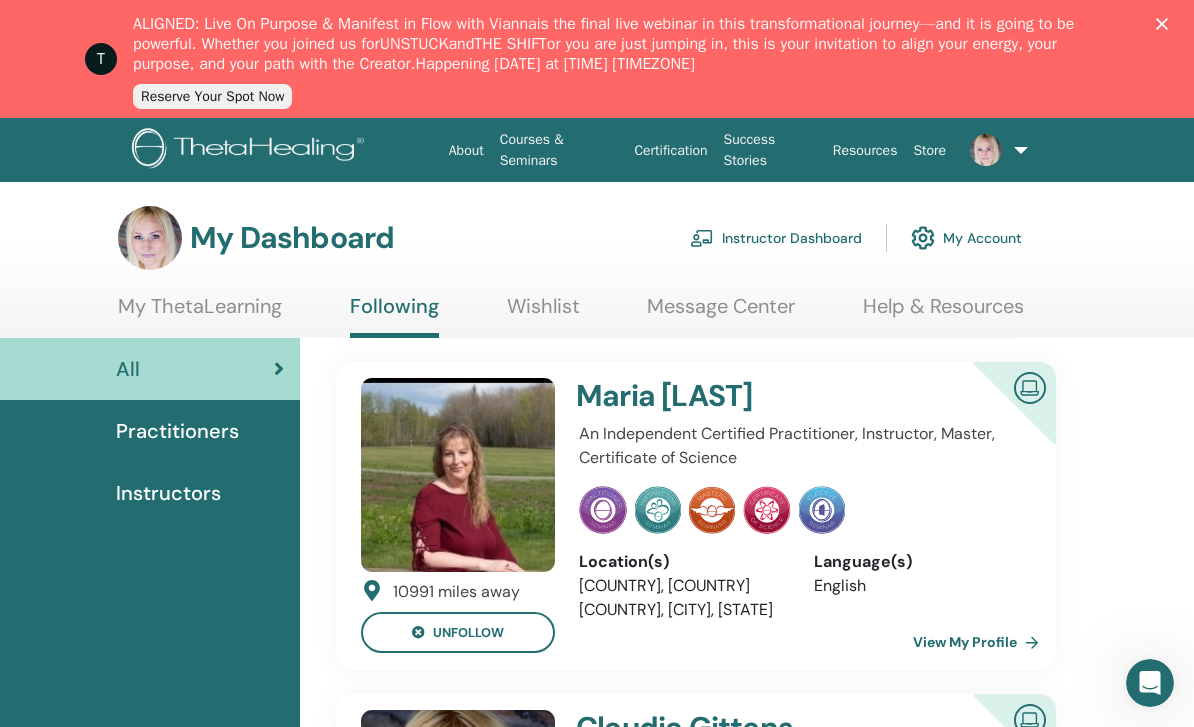 click on "Instructor Dashboard" at bounding box center [776, 238] 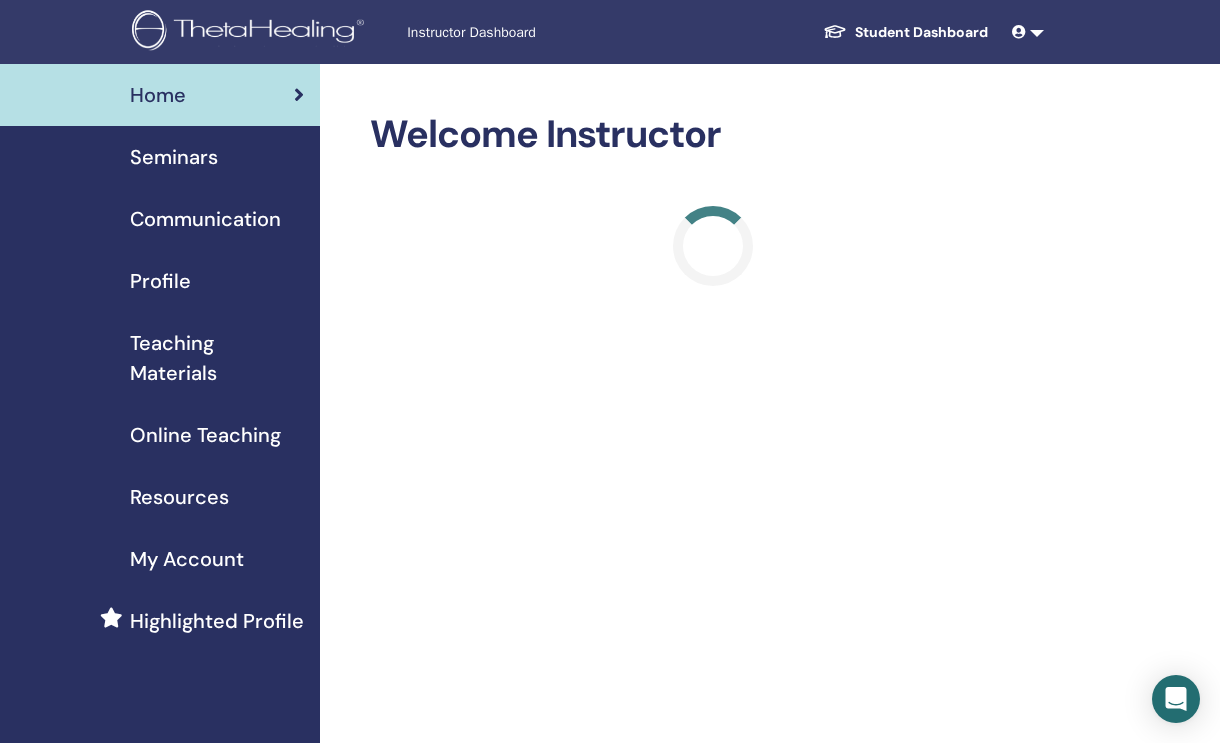 scroll, scrollTop: 0, scrollLeft: 0, axis: both 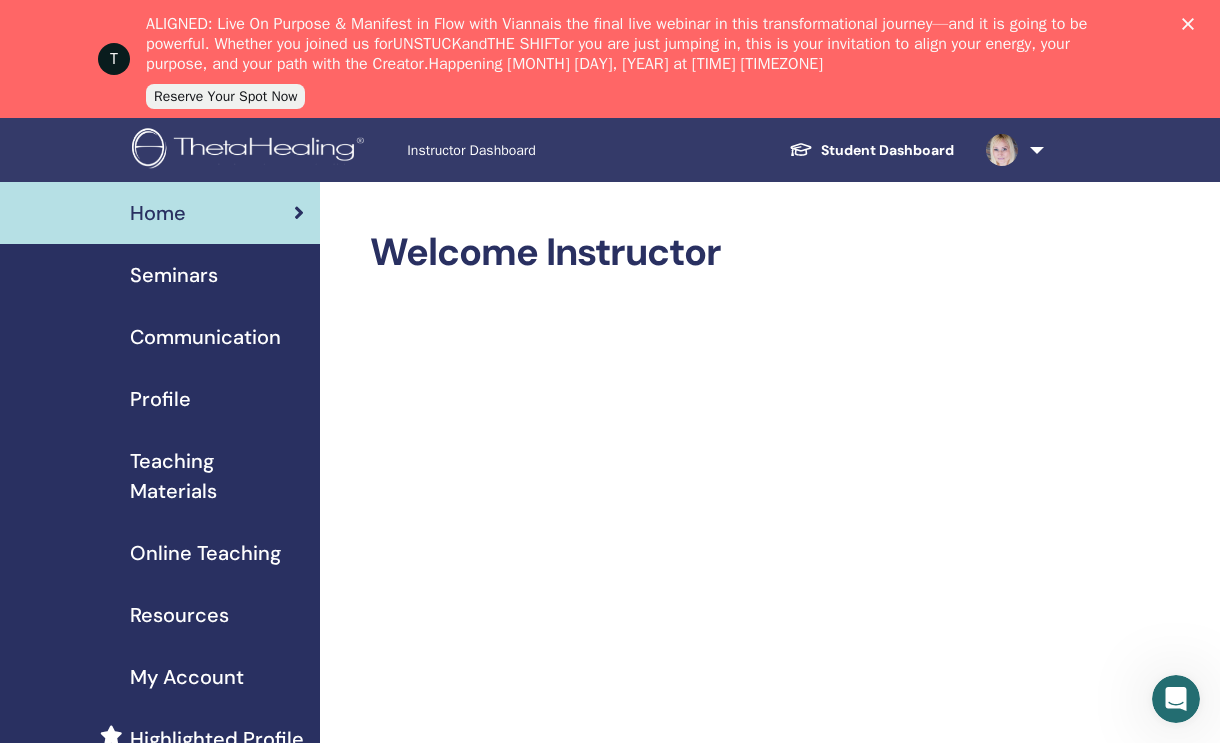 click on "Seminars" at bounding box center (174, 275) 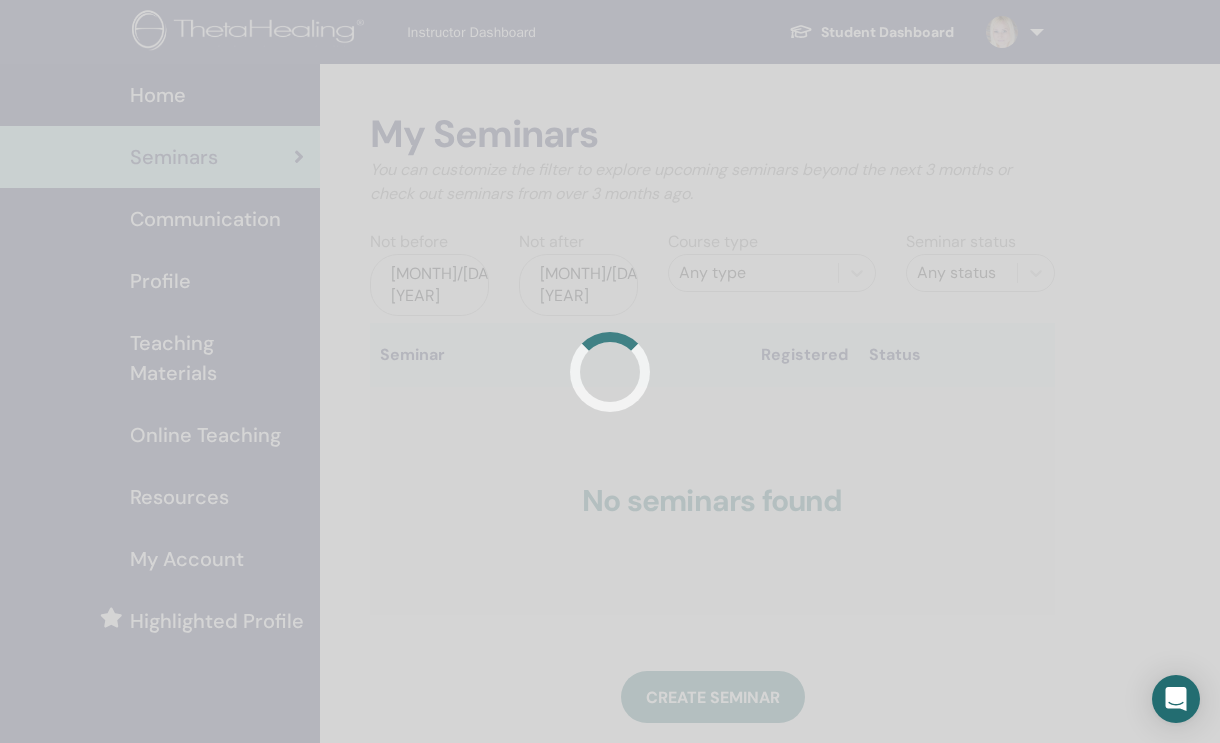 scroll, scrollTop: 0, scrollLeft: 0, axis: both 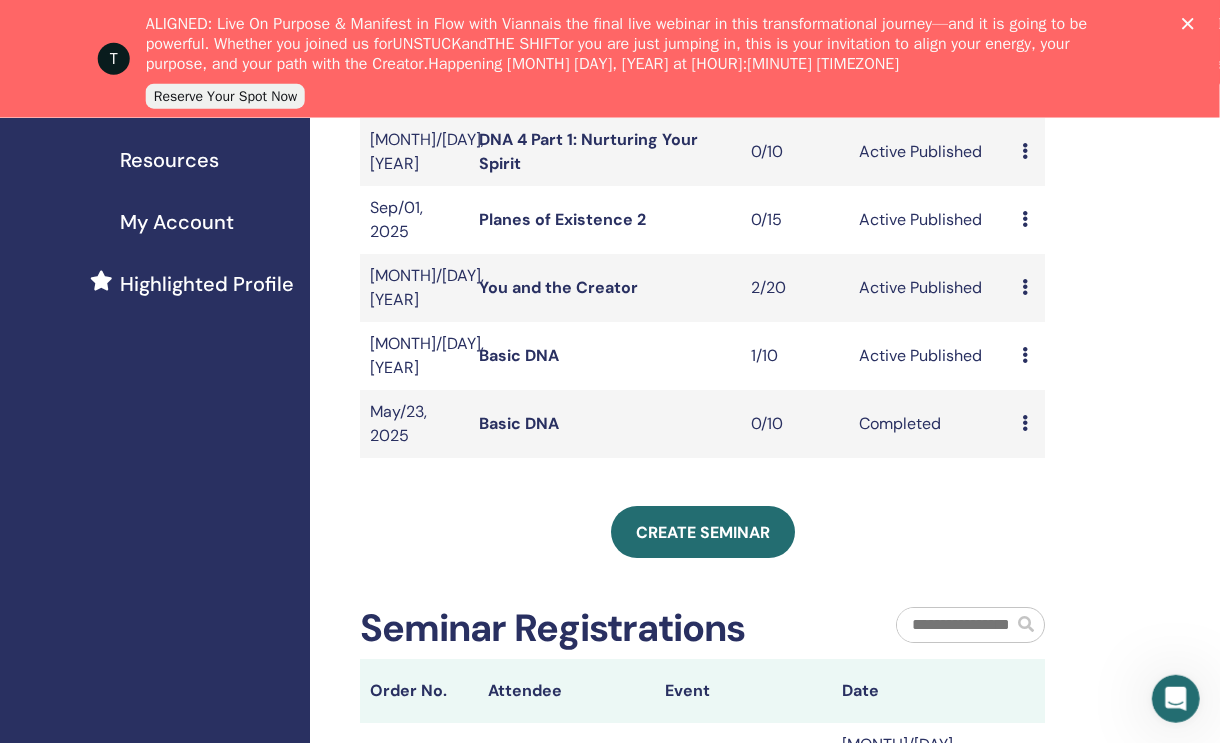 click on "Active Published" at bounding box center (930, 356) 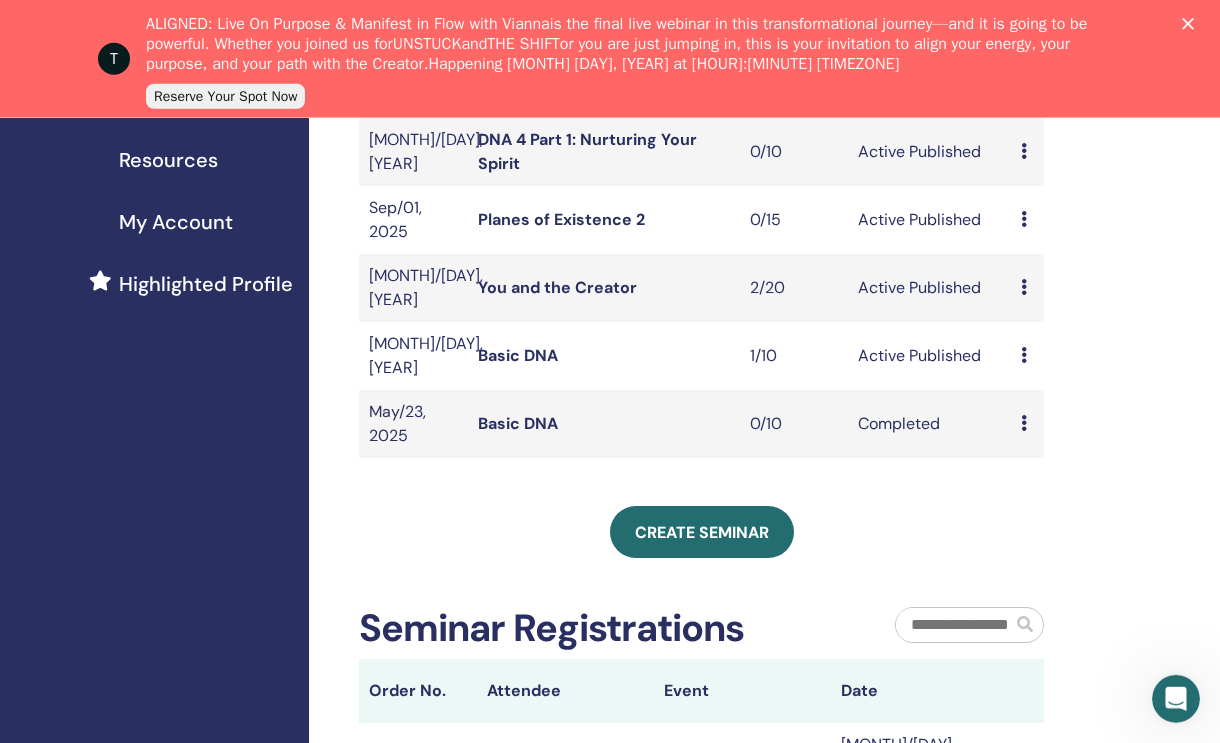 click on "Basic DNA" at bounding box center (518, 355) 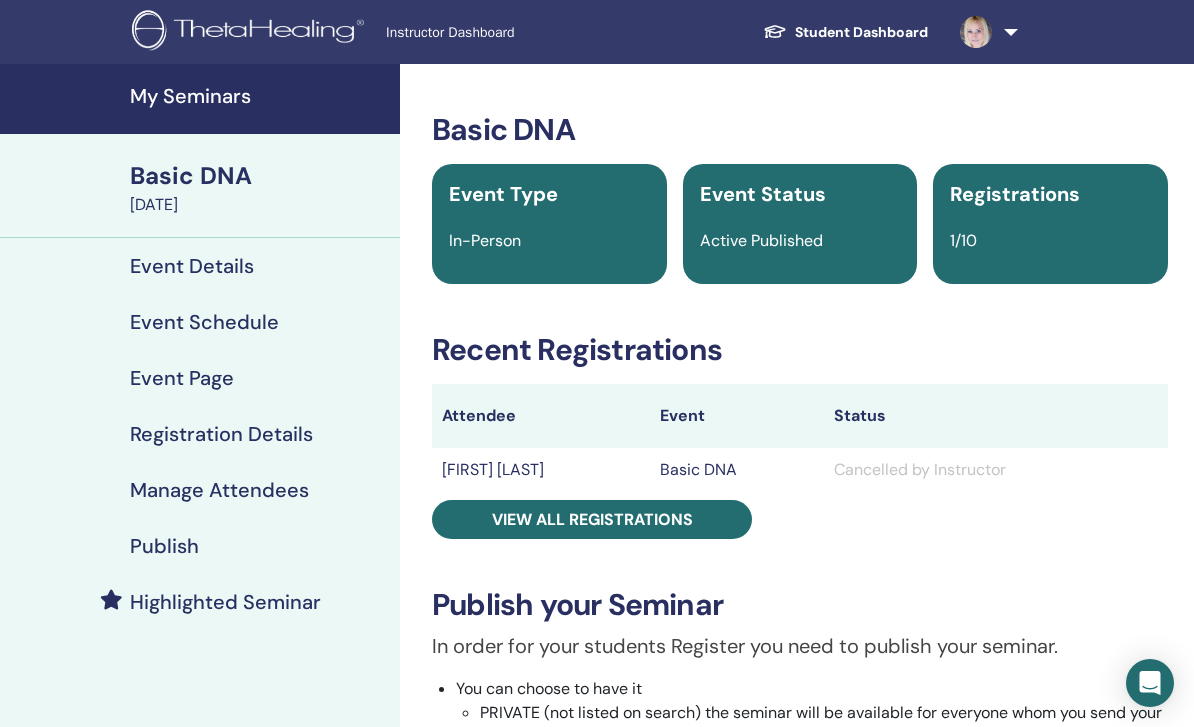 scroll, scrollTop: 0, scrollLeft: 0, axis: both 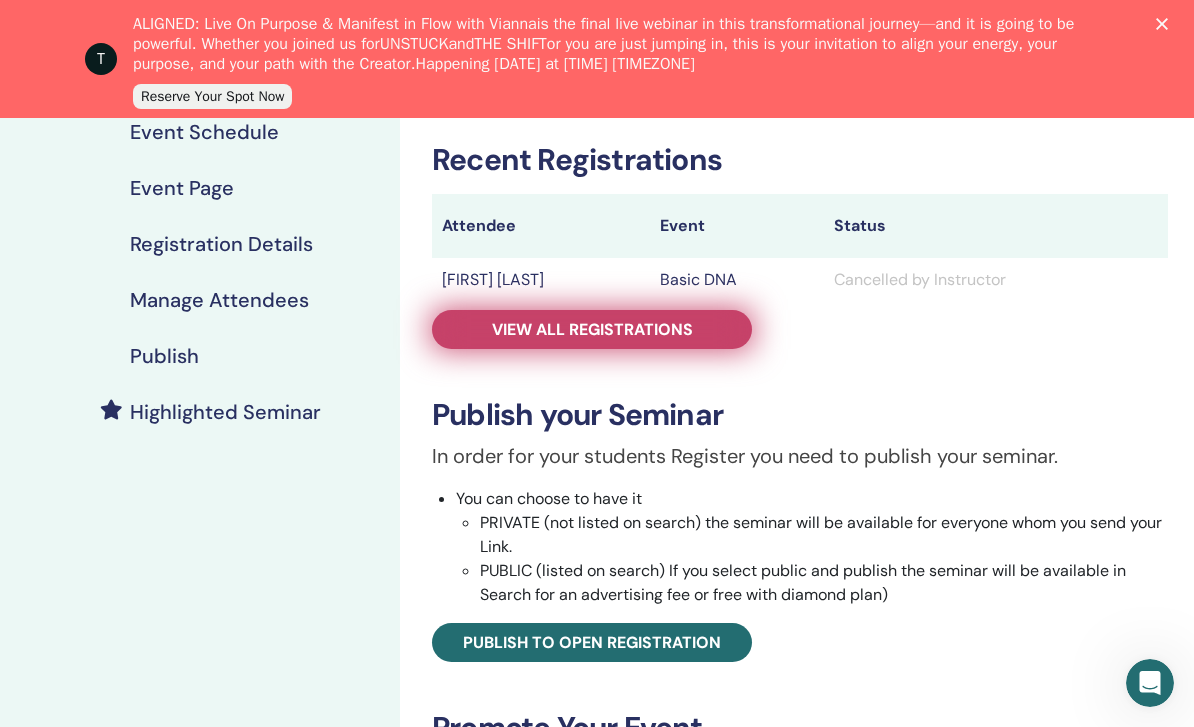 click on "View all registrations" at bounding box center (592, 329) 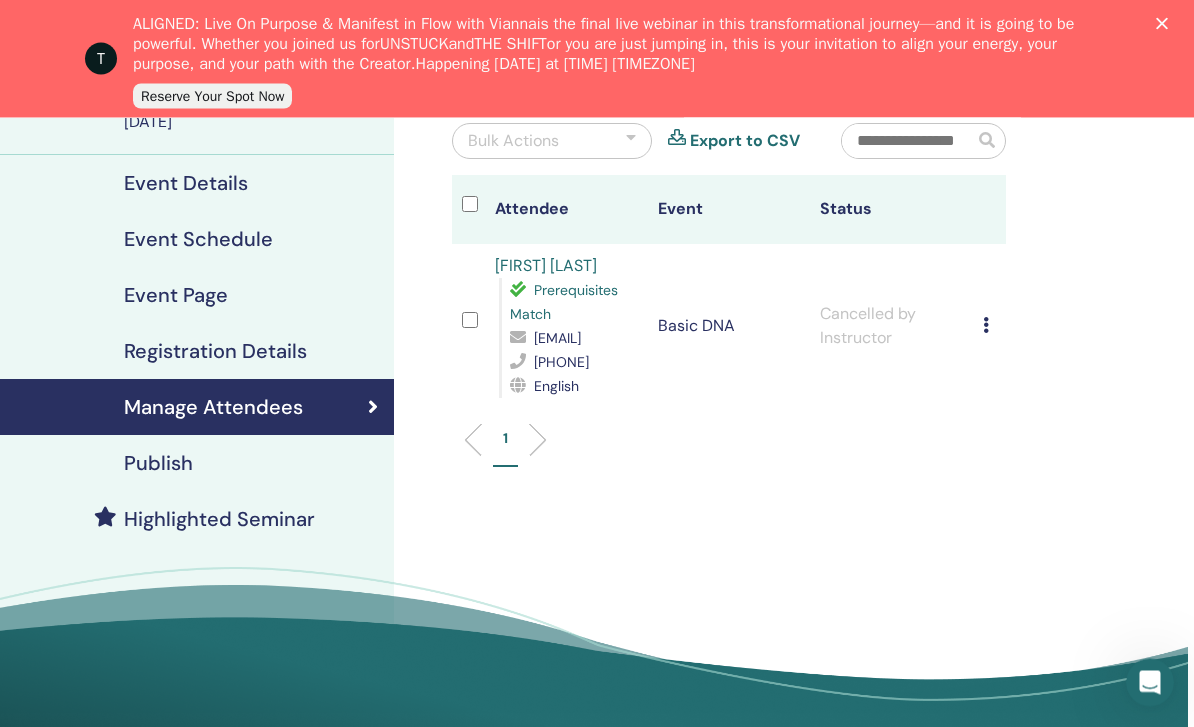 scroll, scrollTop: 201, scrollLeft: 6, axis: both 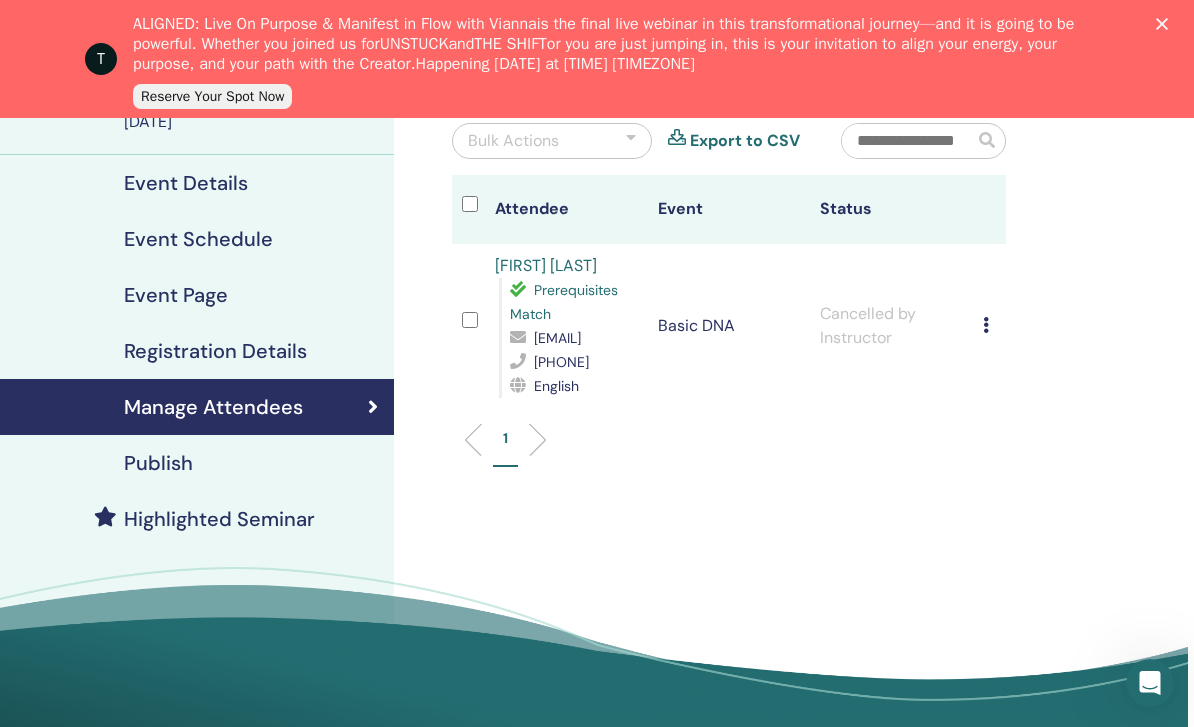 click on "Cancelled by Instructor" at bounding box center (891, 326) 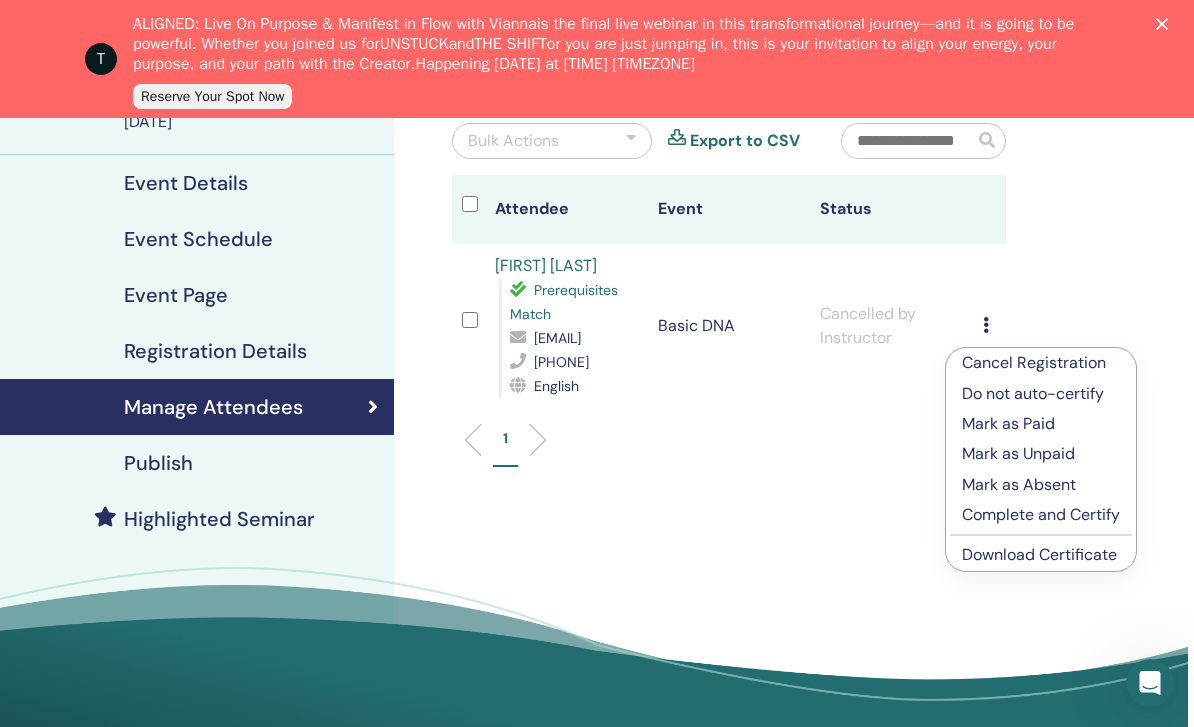 click on "Cancel Registration" at bounding box center (1041, 363) 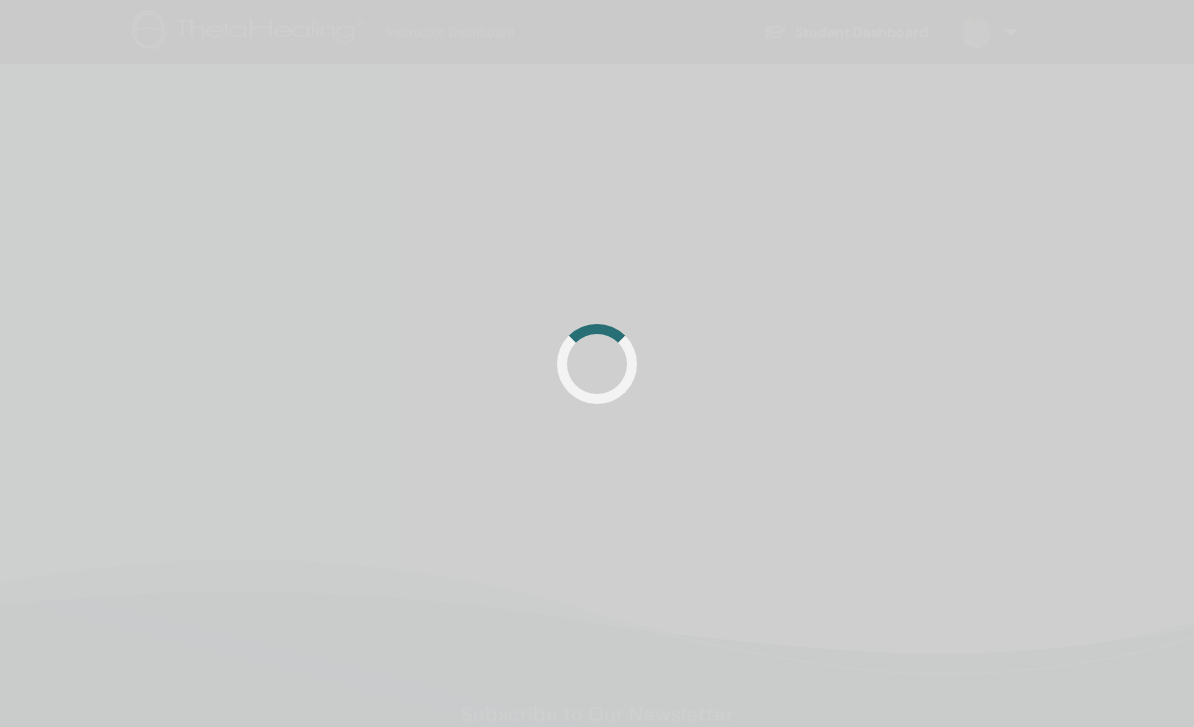 scroll, scrollTop: 265, scrollLeft: 6, axis: both 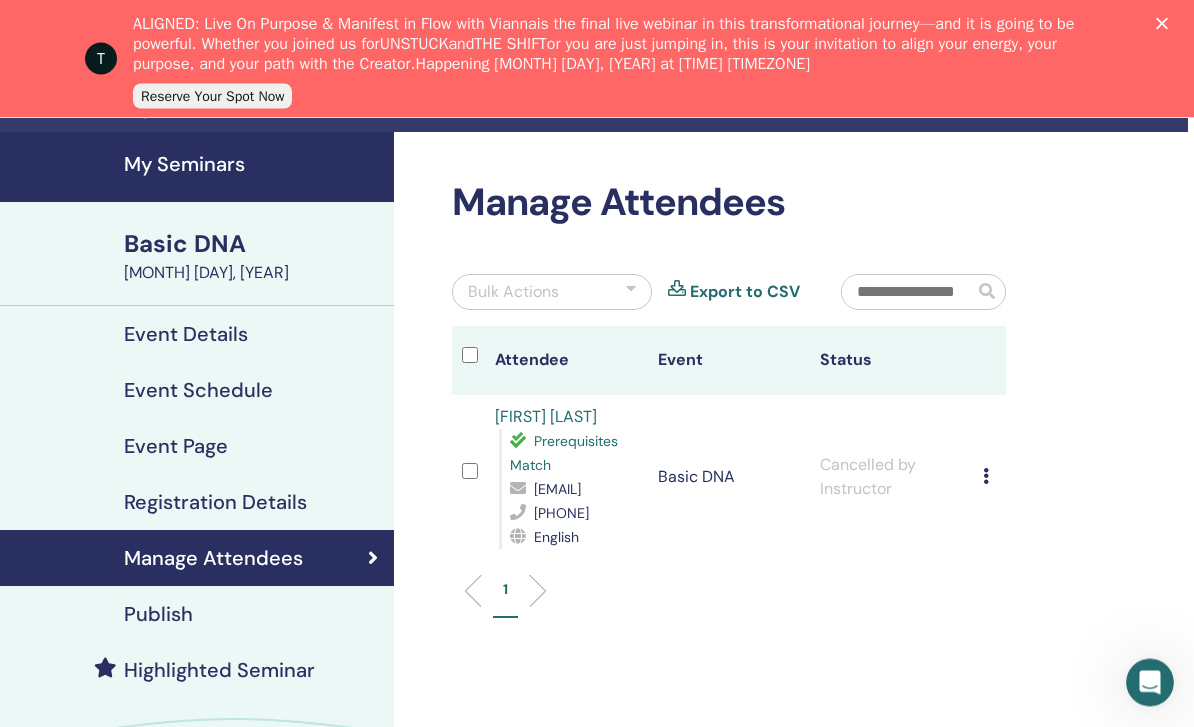 click on "Event Details" at bounding box center (186, 335) 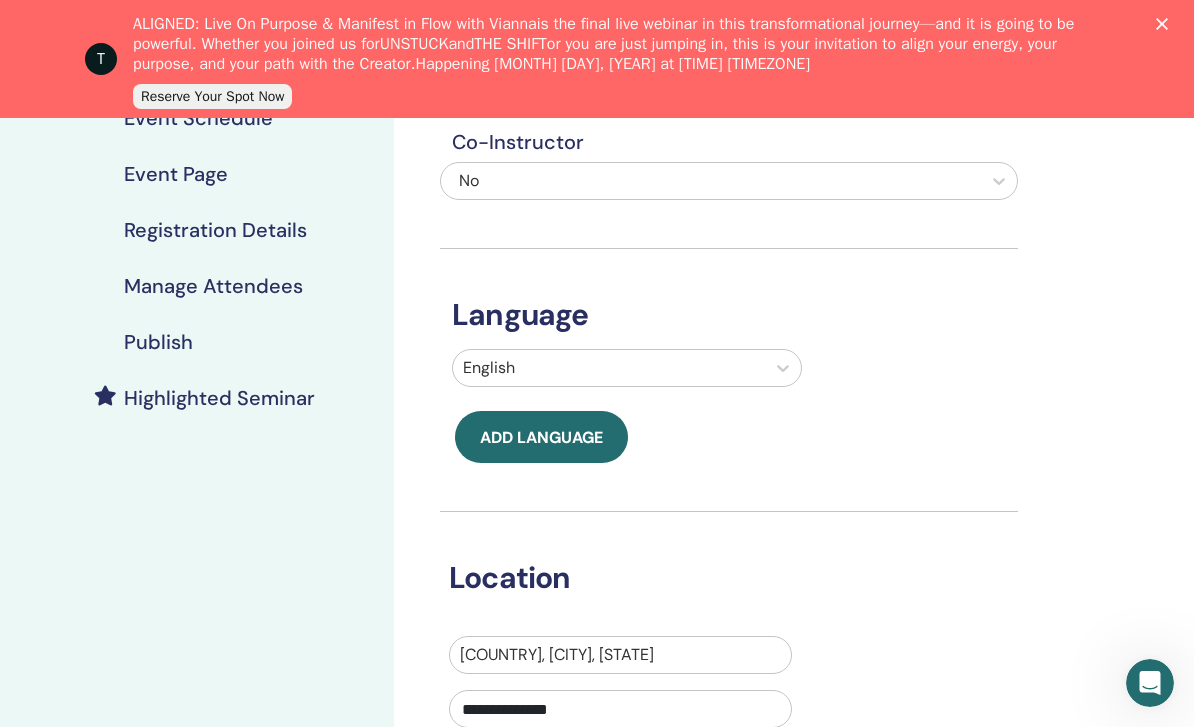 scroll, scrollTop: 245, scrollLeft: 6, axis: both 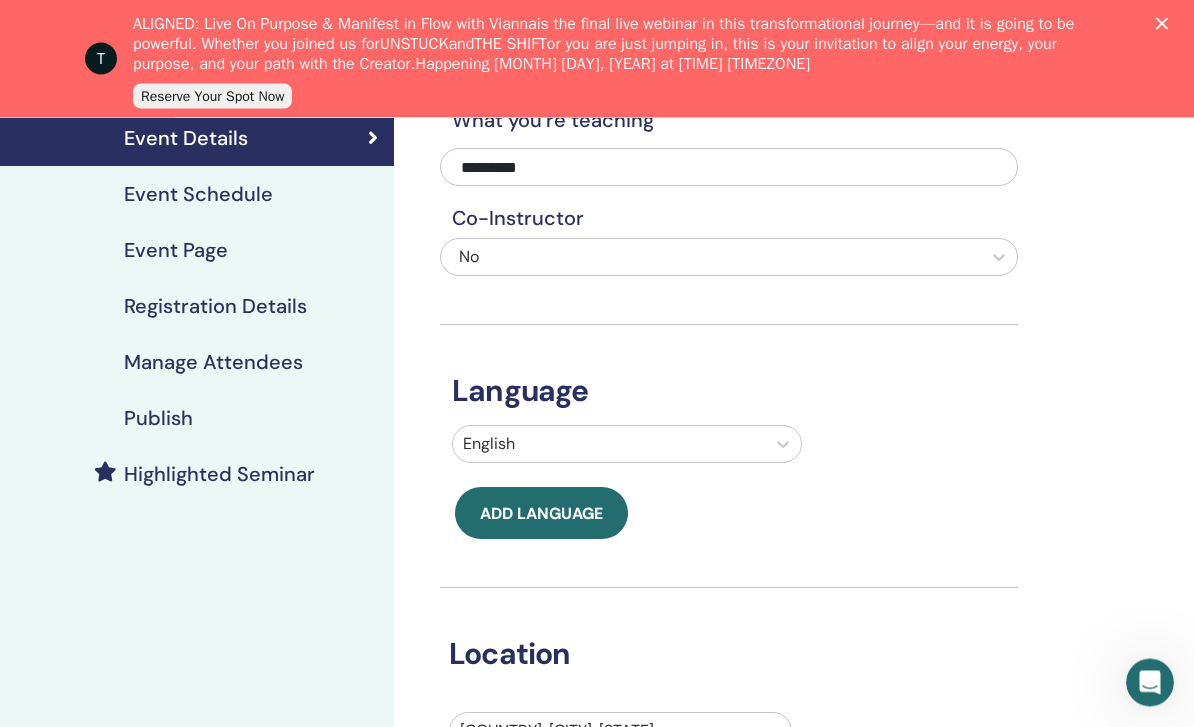 click on "Publish" at bounding box center (194, 419) 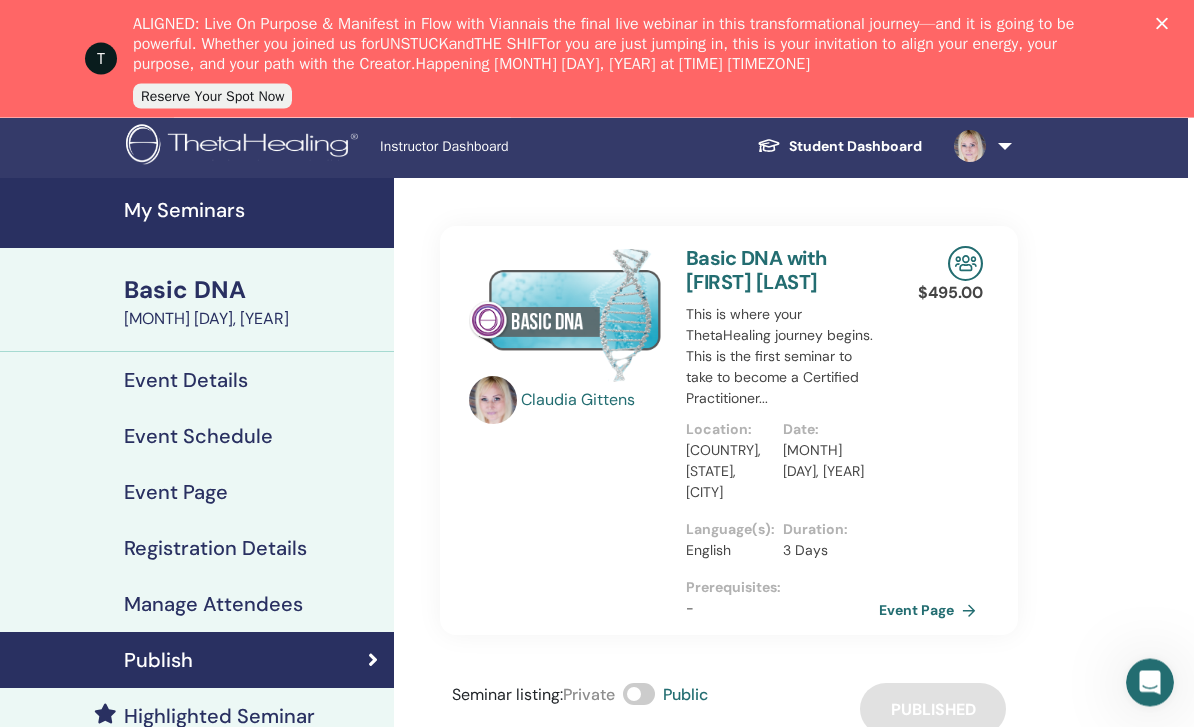 scroll, scrollTop: 4, scrollLeft: 6, axis: both 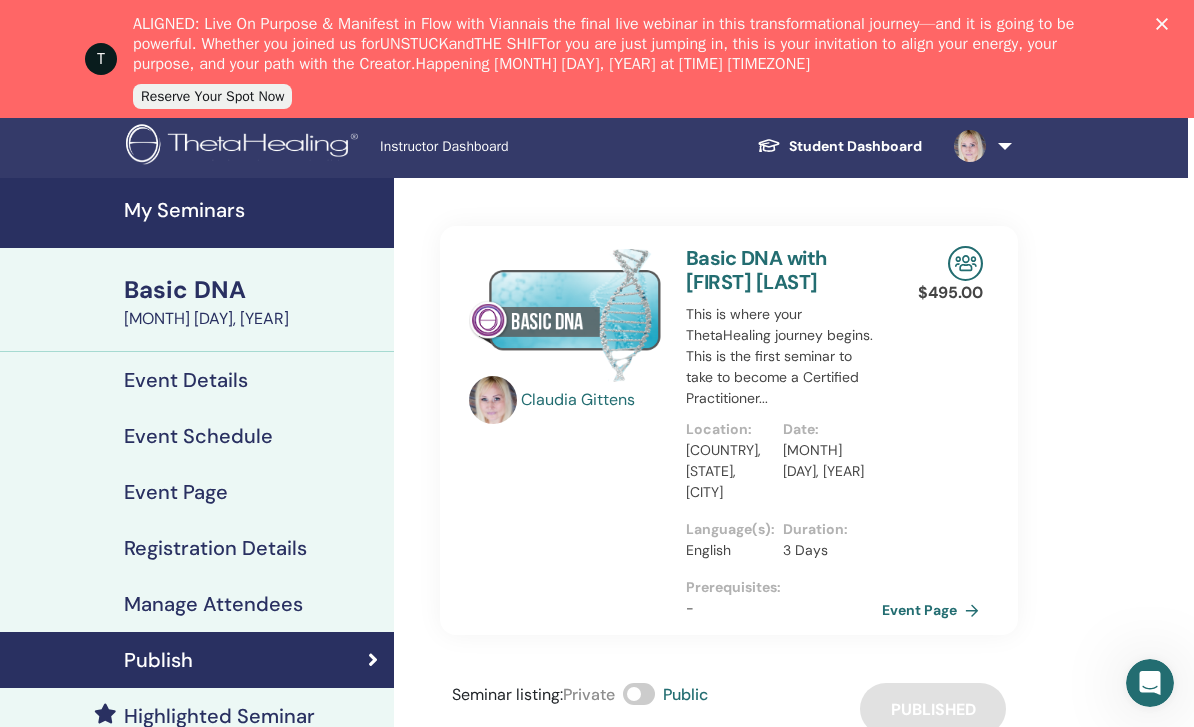 click on "Event Page" at bounding box center (934, 610) 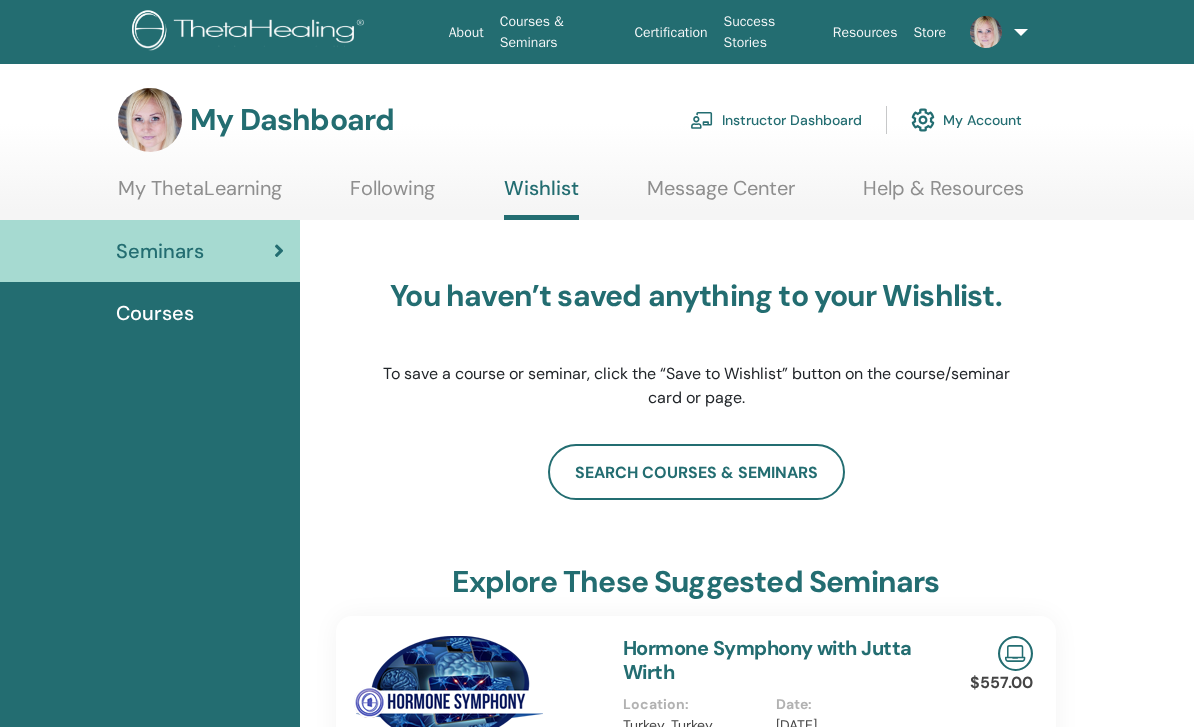 scroll, scrollTop: 0, scrollLeft: 0, axis: both 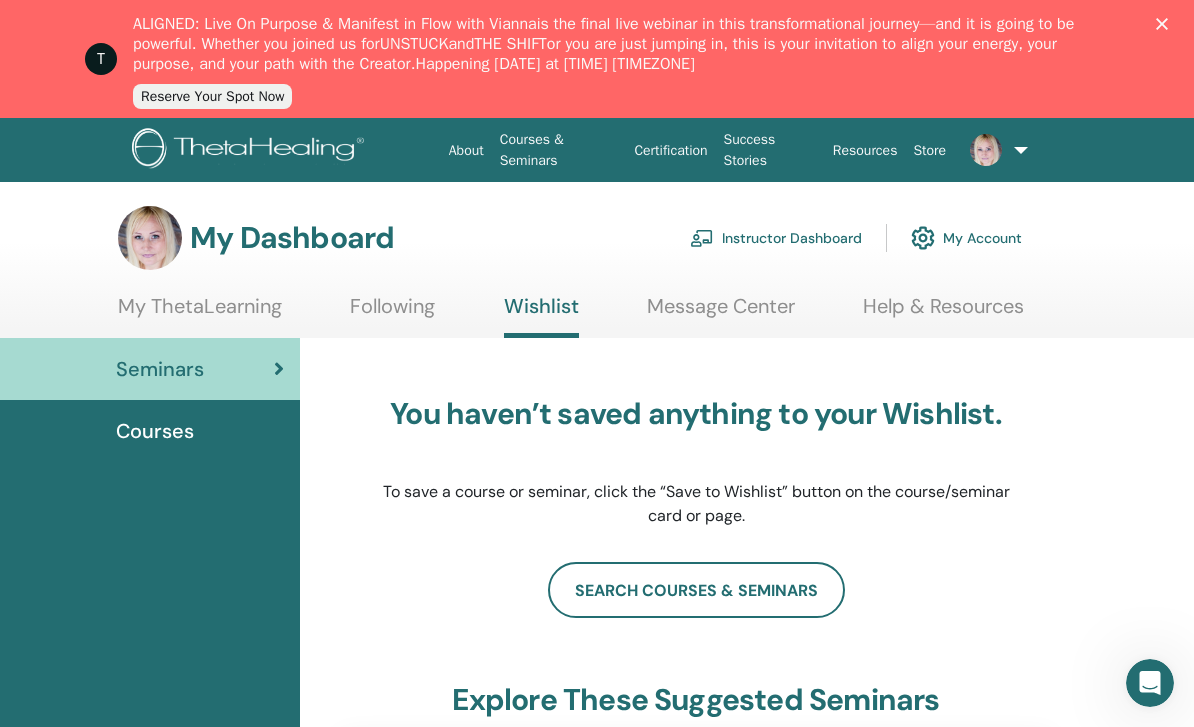click at bounding box center (986, 150) 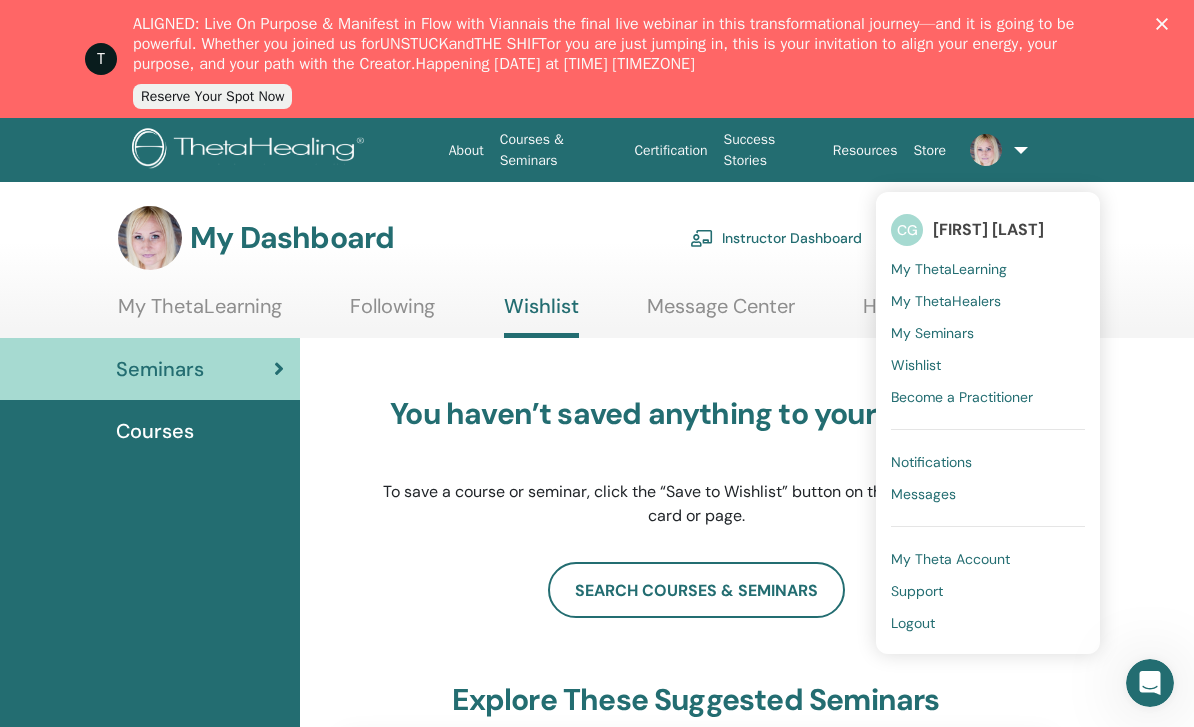 click on "Logout" at bounding box center [913, 623] 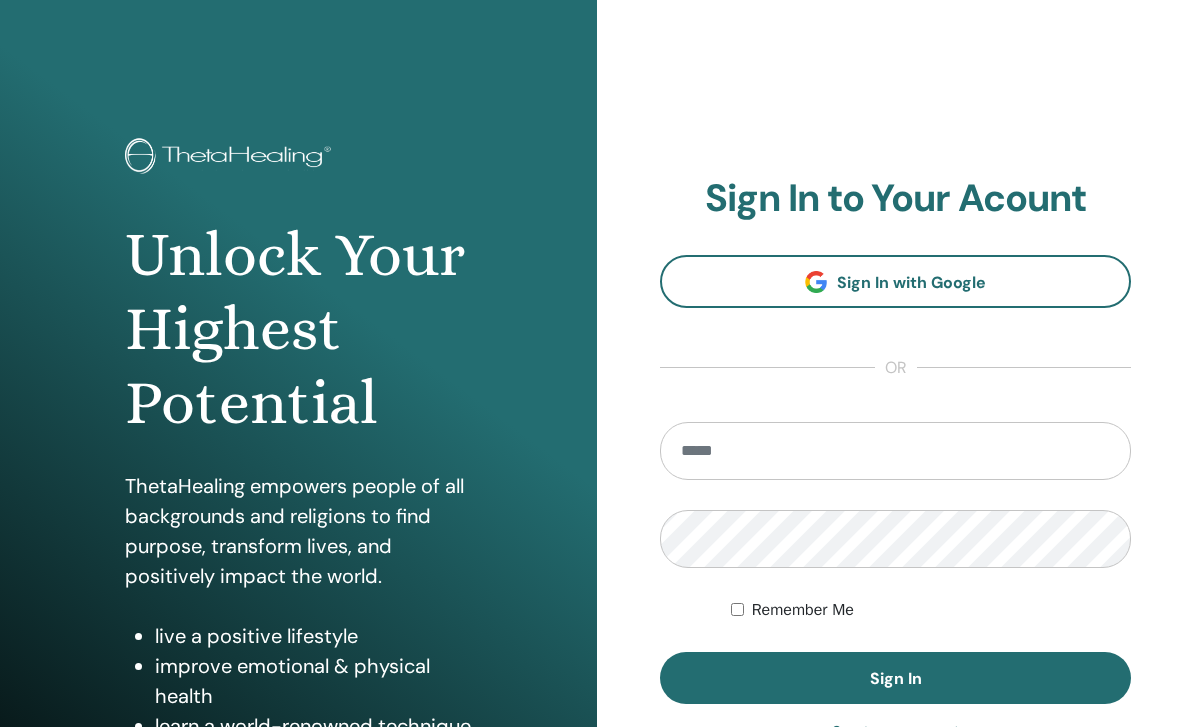click on "Remember Me" at bounding box center (931, 610) 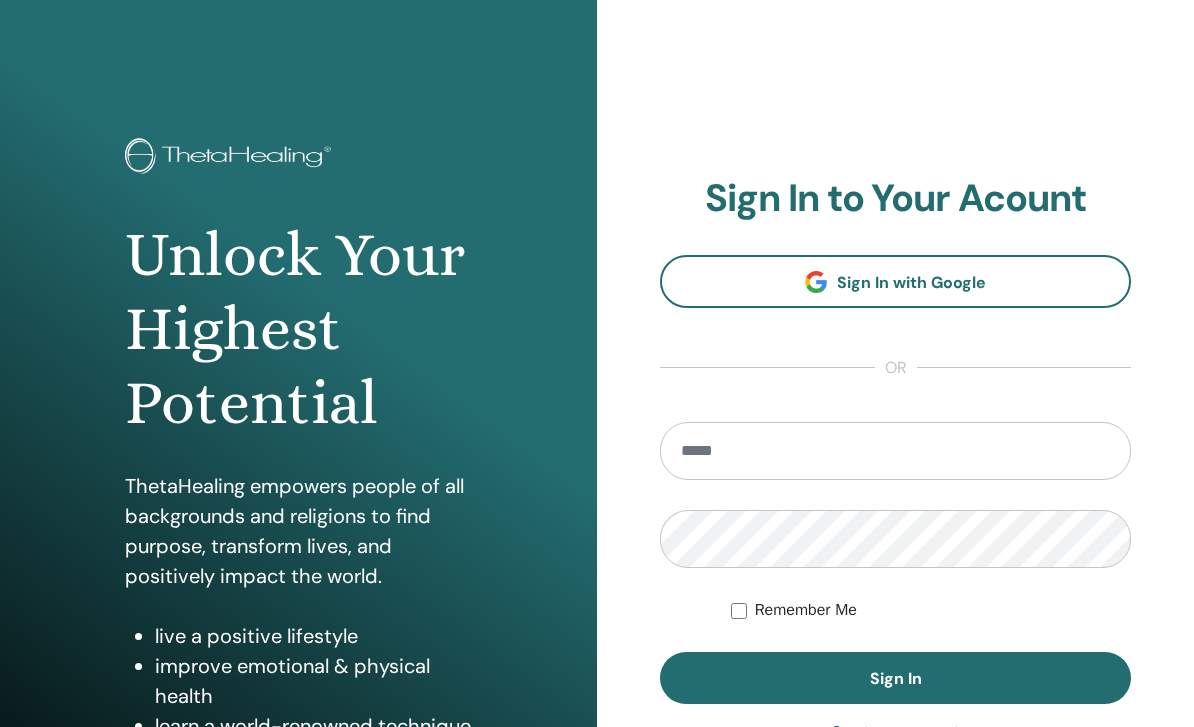 scroll, scrollTop: 0, scrollLeft: 0, axis: both 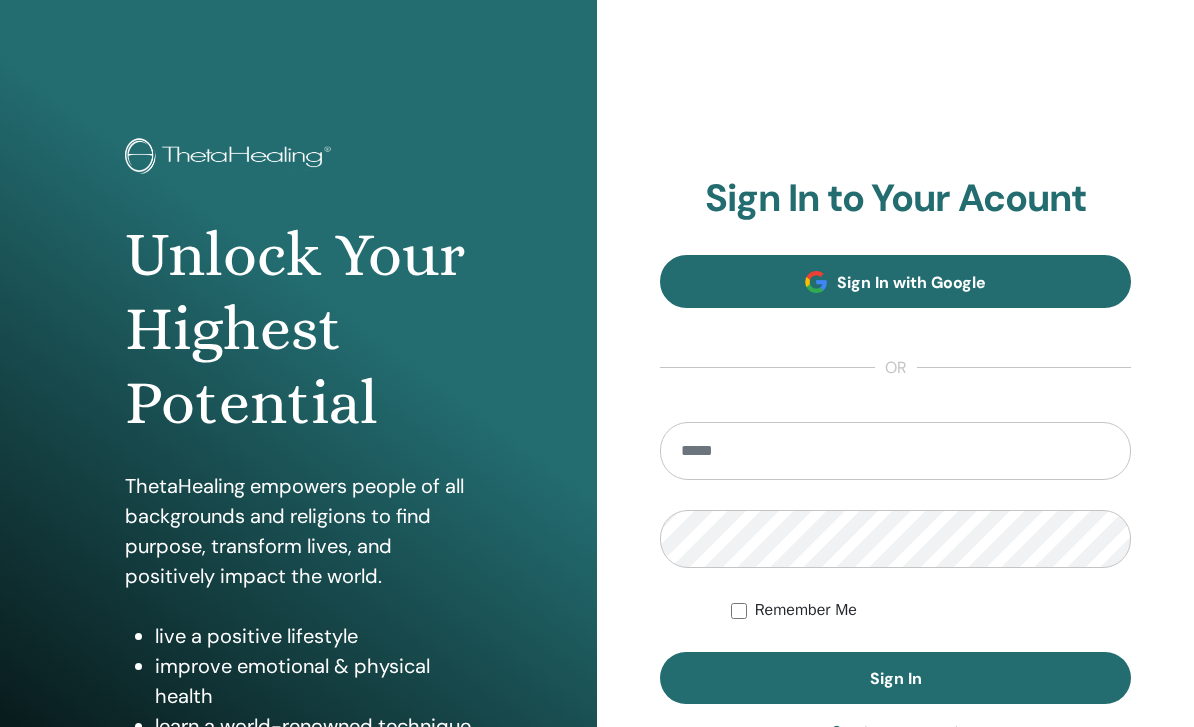 click on "Sign In with Google" at bounding box center (895, 281) 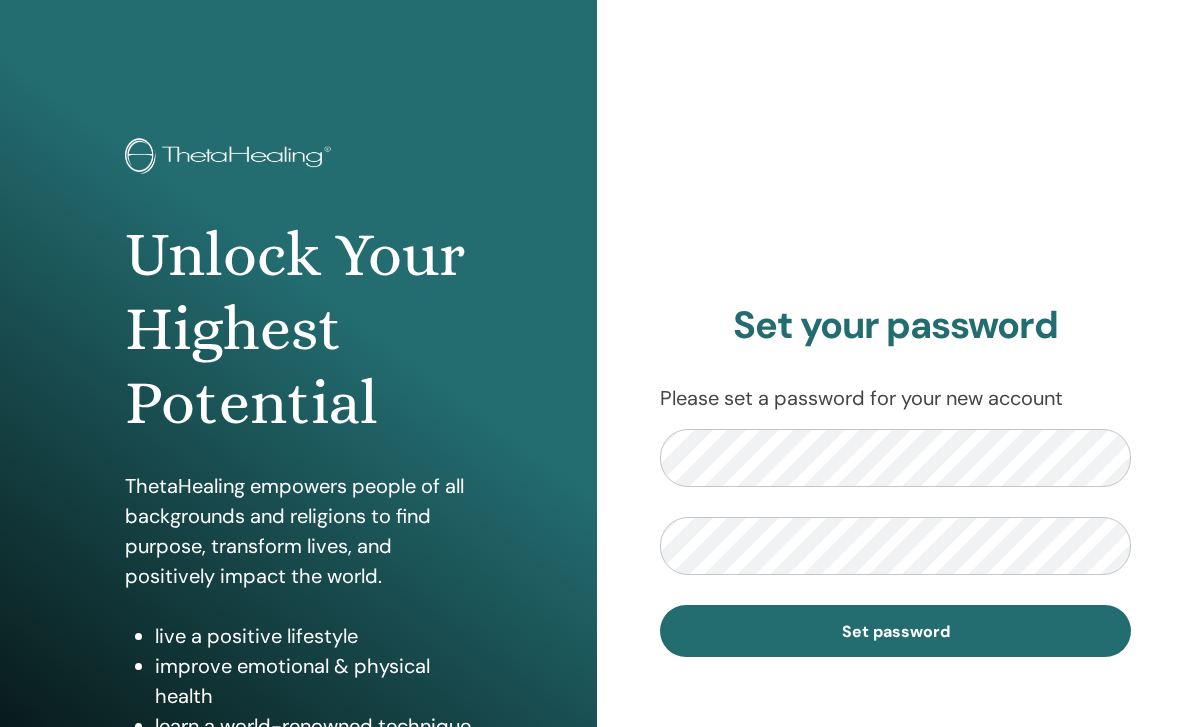 scroll, scrollTop: 0, scrollLeft: 0, axis: both 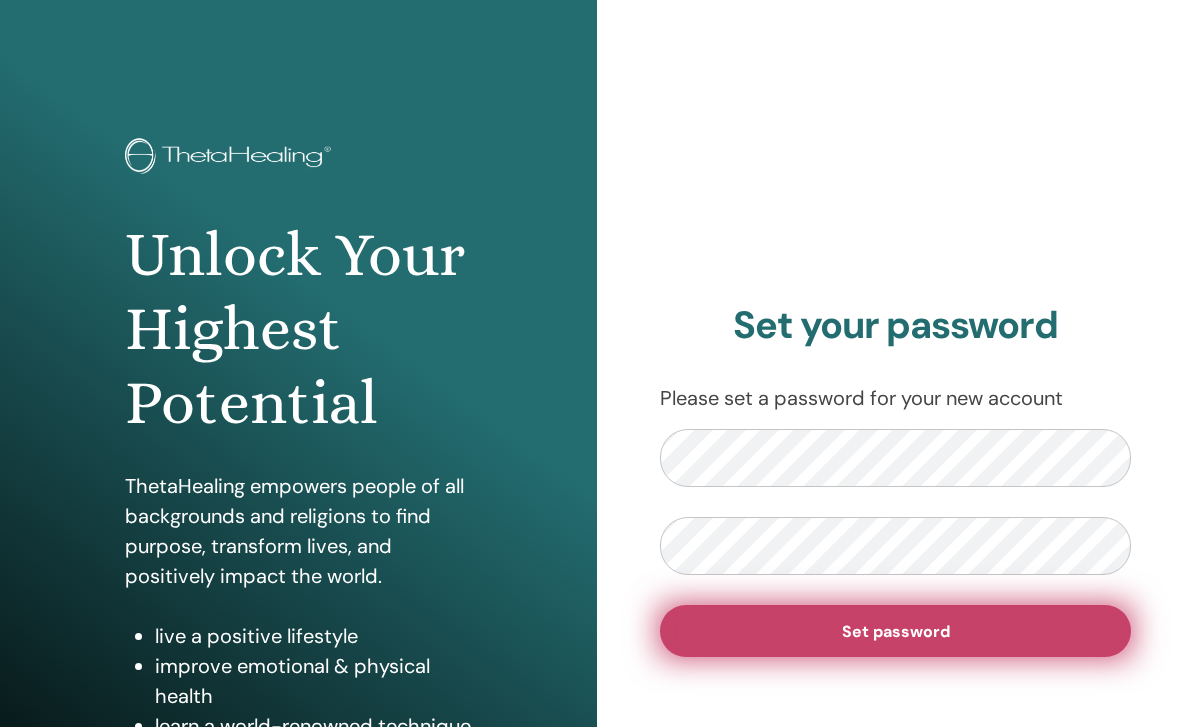 click on "Set password" at bounding box center (896, 631) 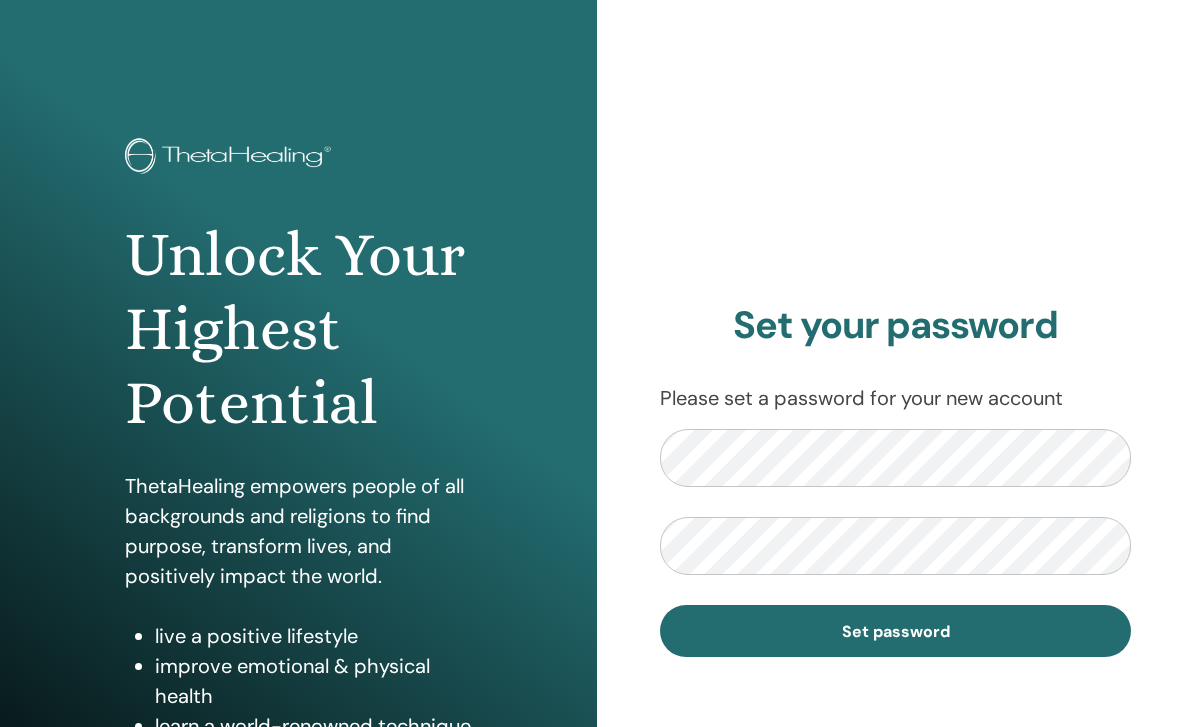 scroll, scrollTop: 0, scrollLeft: 0, axis: both 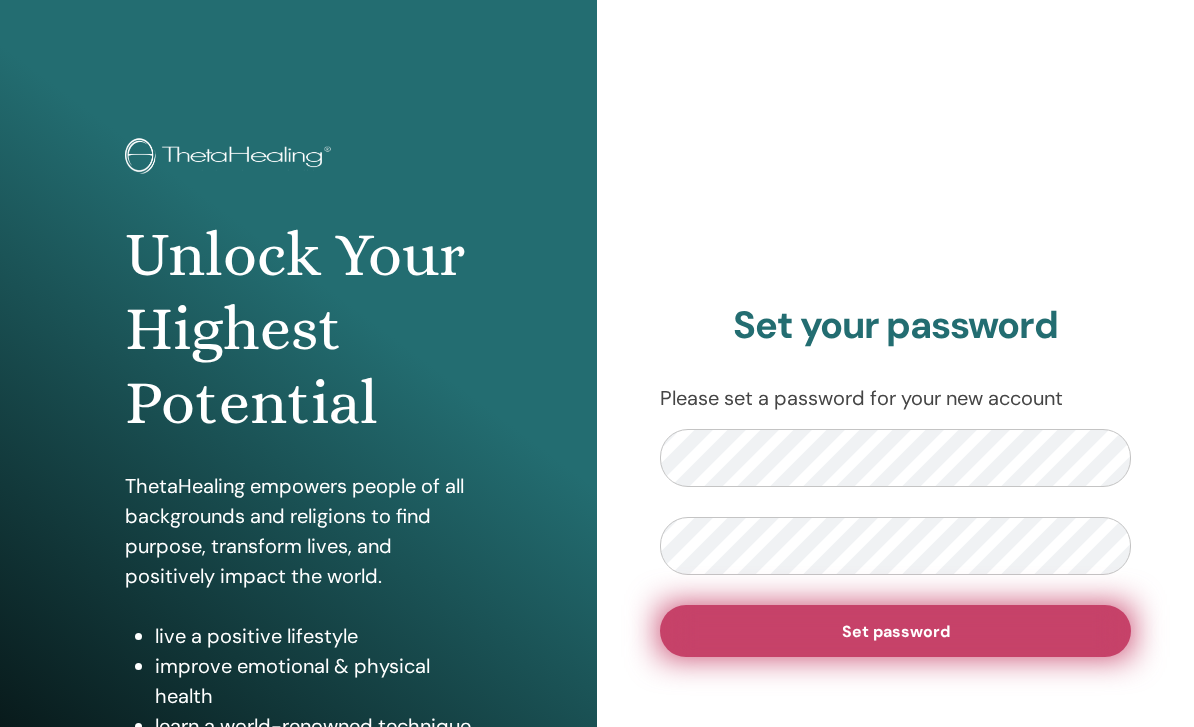 click on "Set password" at bounding box center [895, 631] 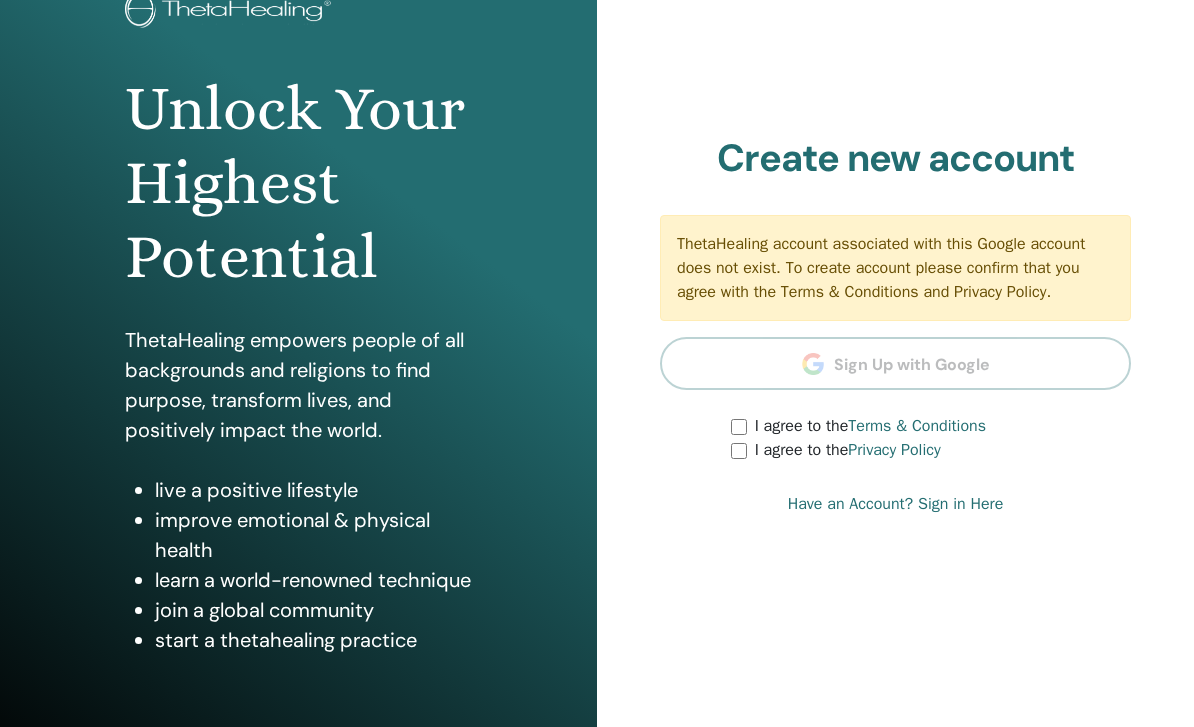 scroll, scrollTop: 169, scrollLeft: 0, axis: vertical 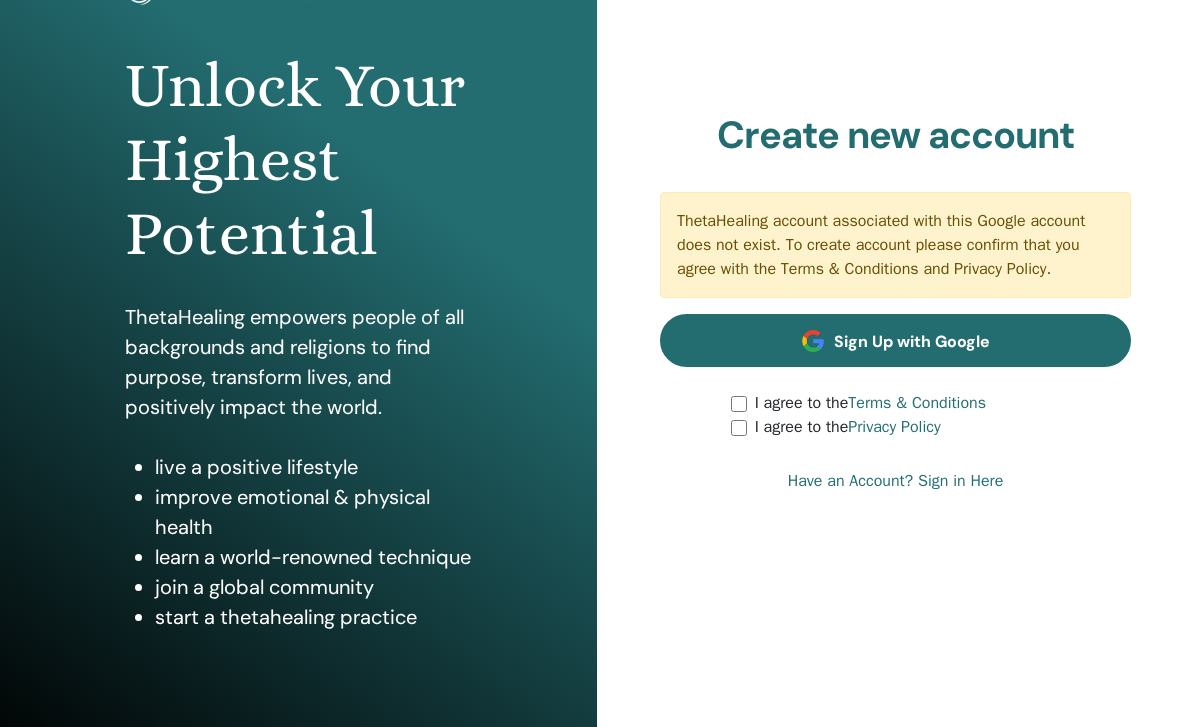 click on "Sign Up with Google" at bounding box center [895, 340] 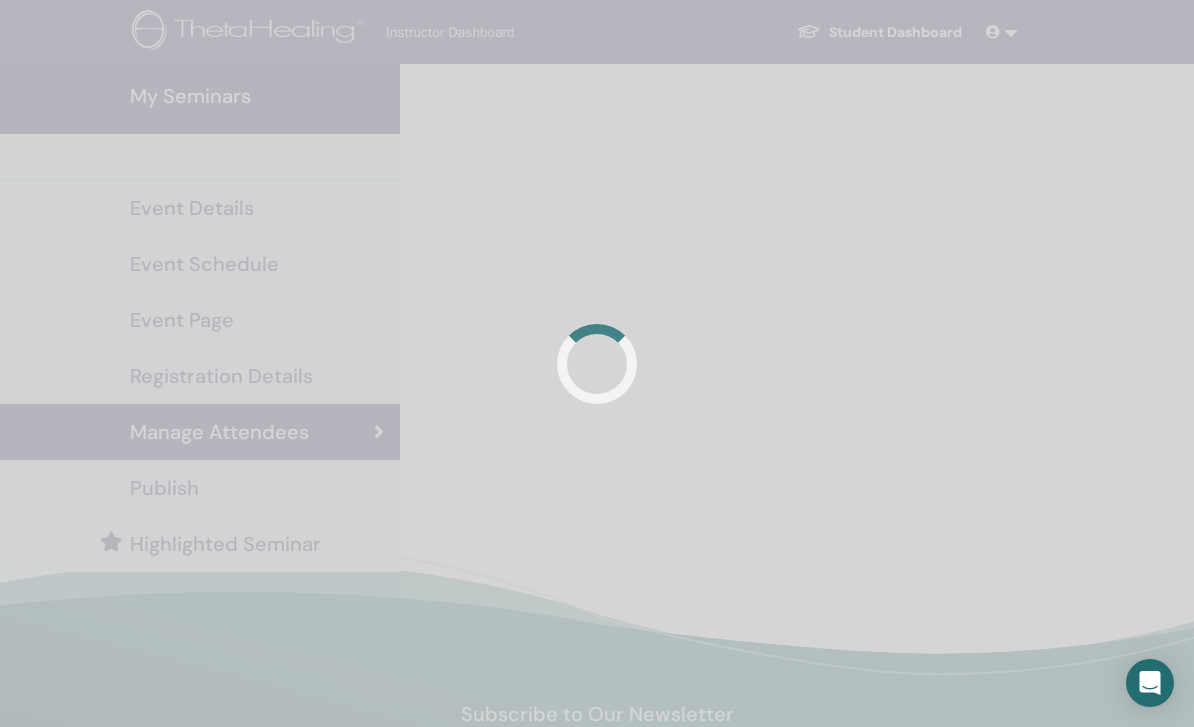 scroll, scrollTop: 107, scrollLeft: 0, axis: vertical 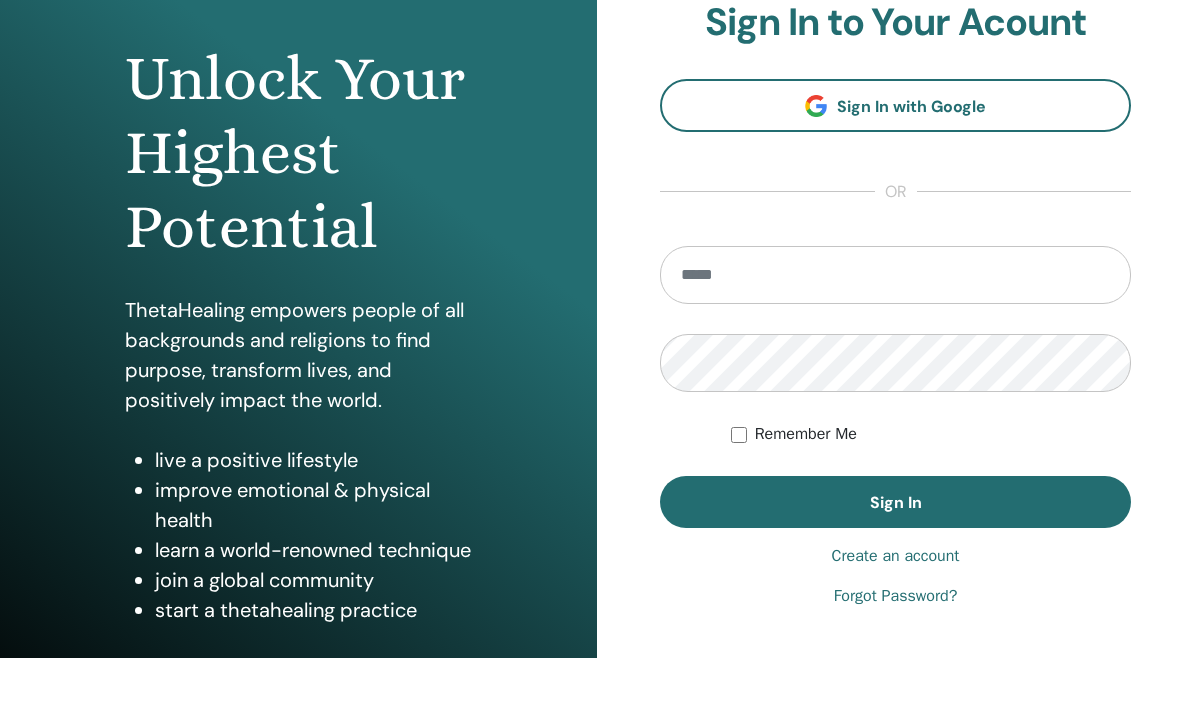 click at bounding box center [895, 344] 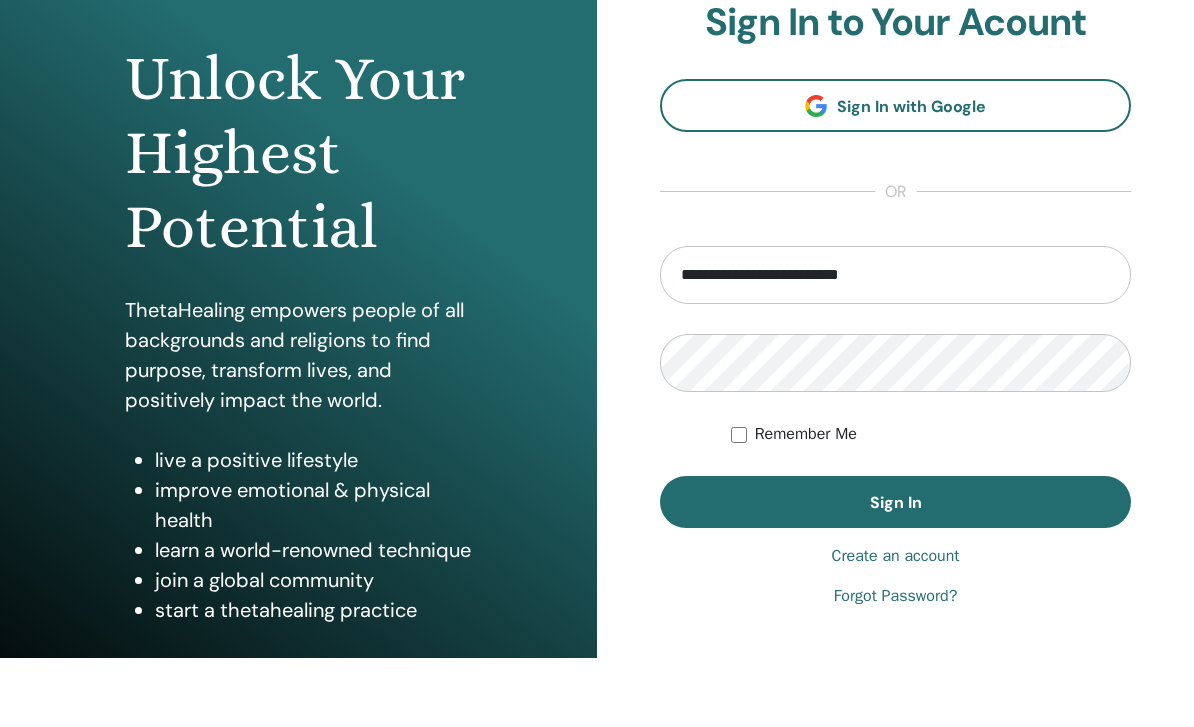 type on "**********" 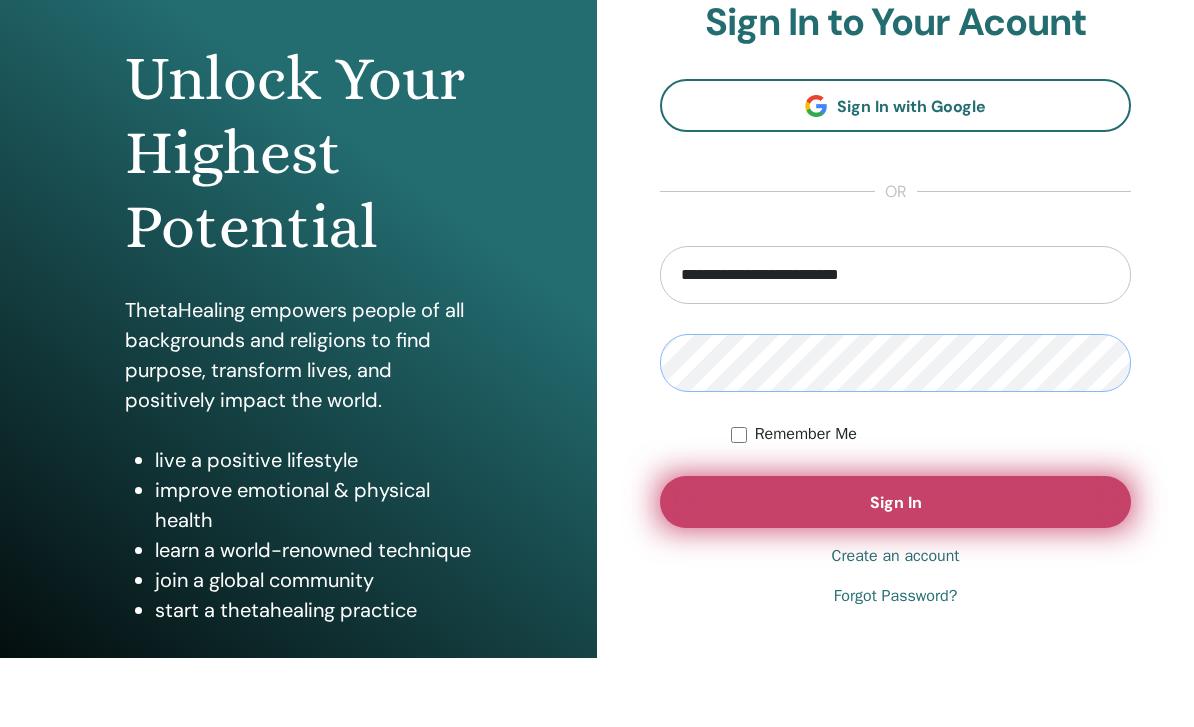 click on "Sign In" at bounding box center (895, 571) 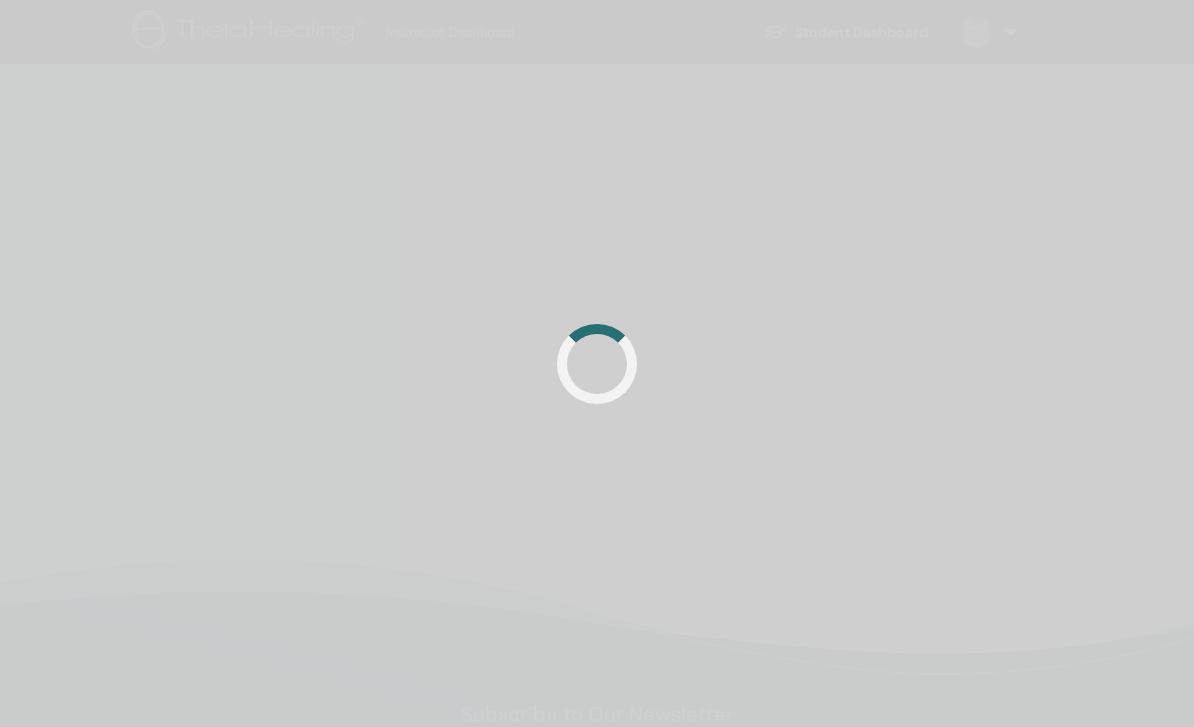 scroll, scrollTop: 0, scrollLeft: 0, axis: both 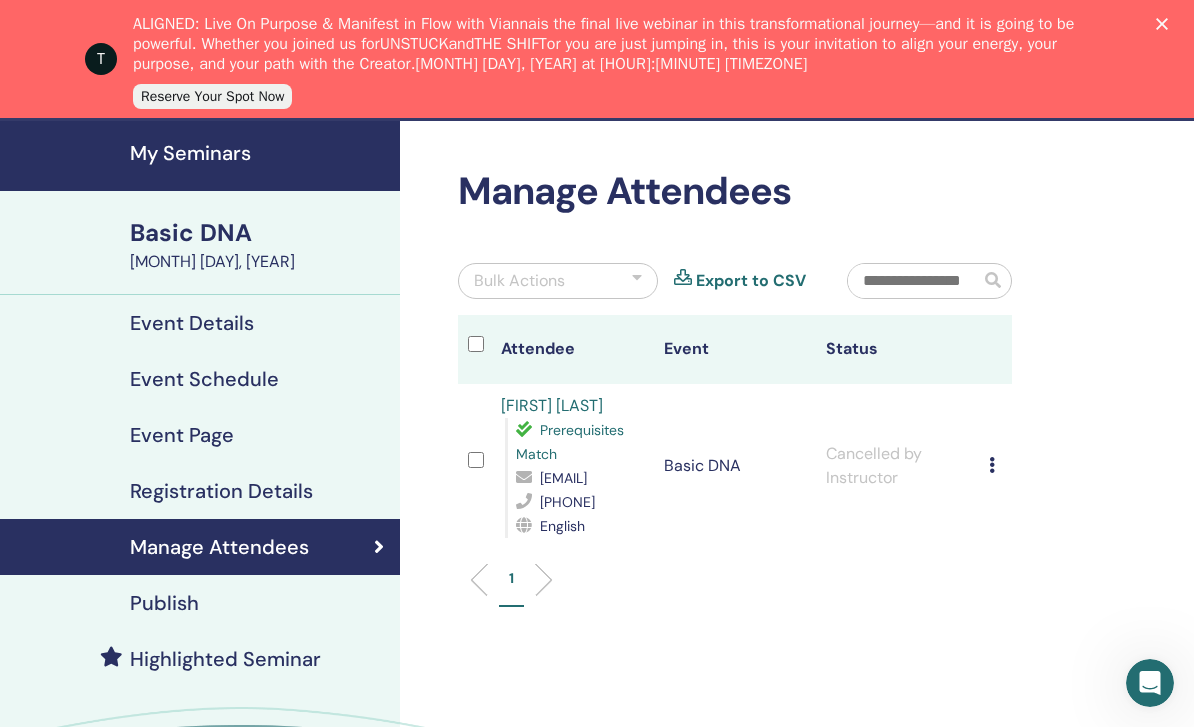 click on "Bulk Actions" at bounding box center (558, 281) 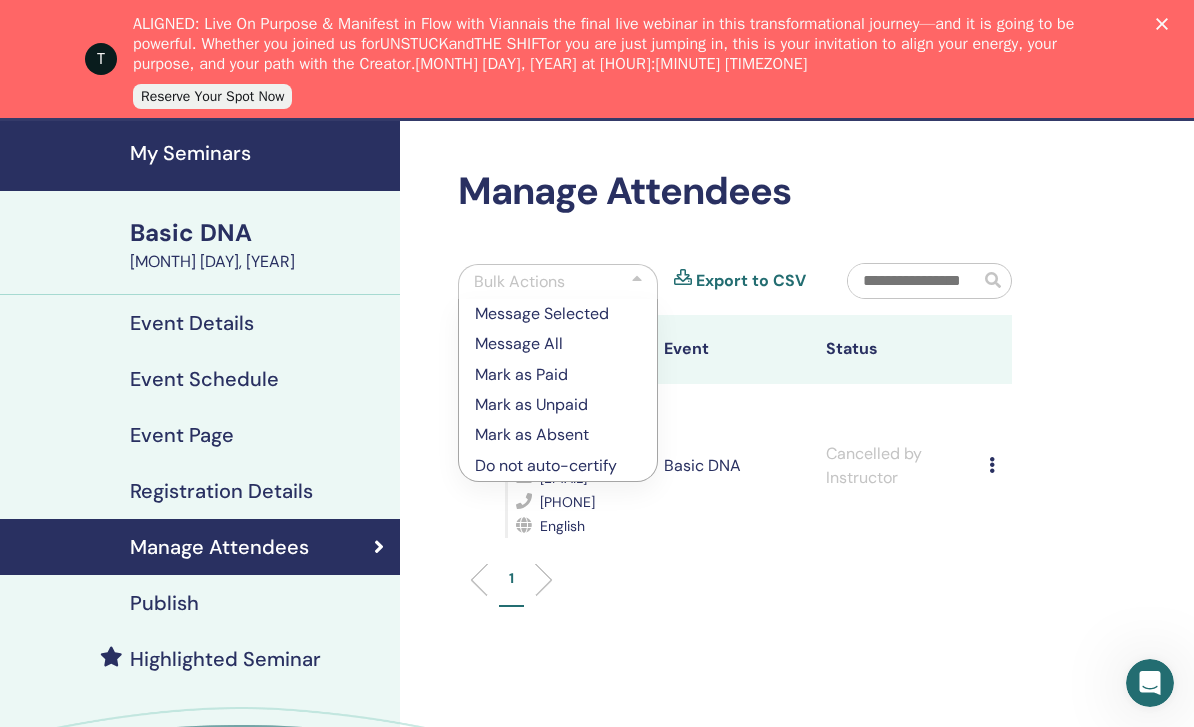 click on "1" at bounding box center (735, 587) 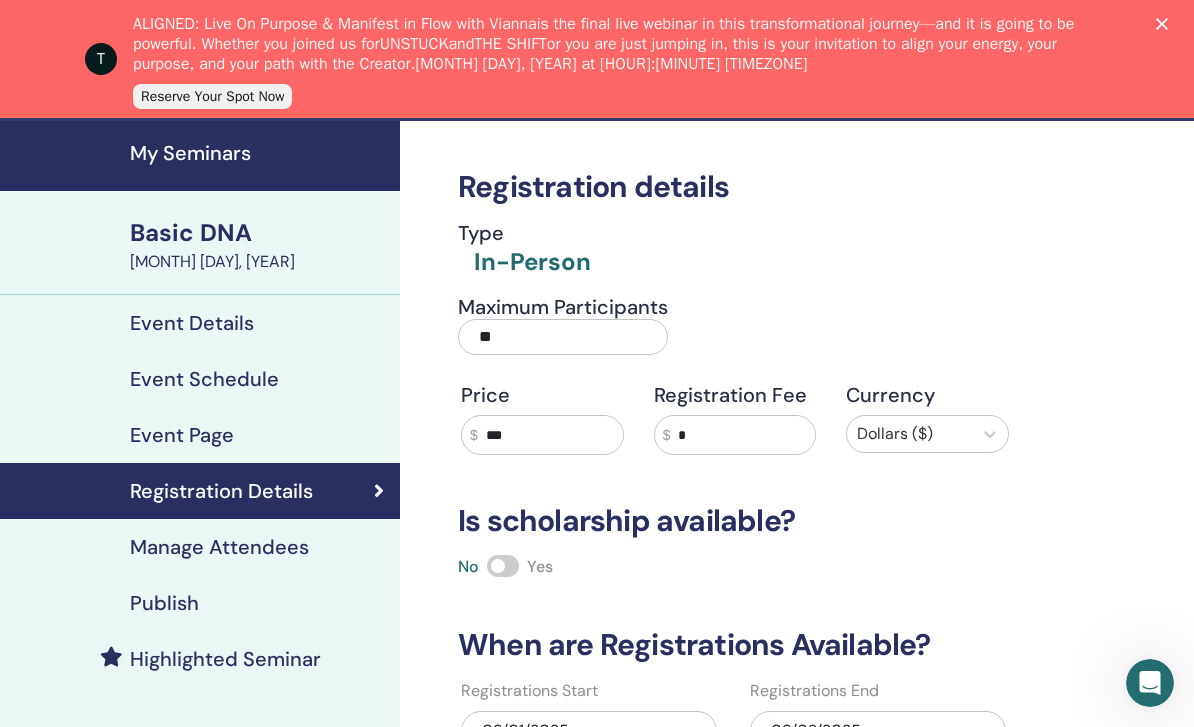 click on "Manage Attendees" at bounding box center (219, 547) 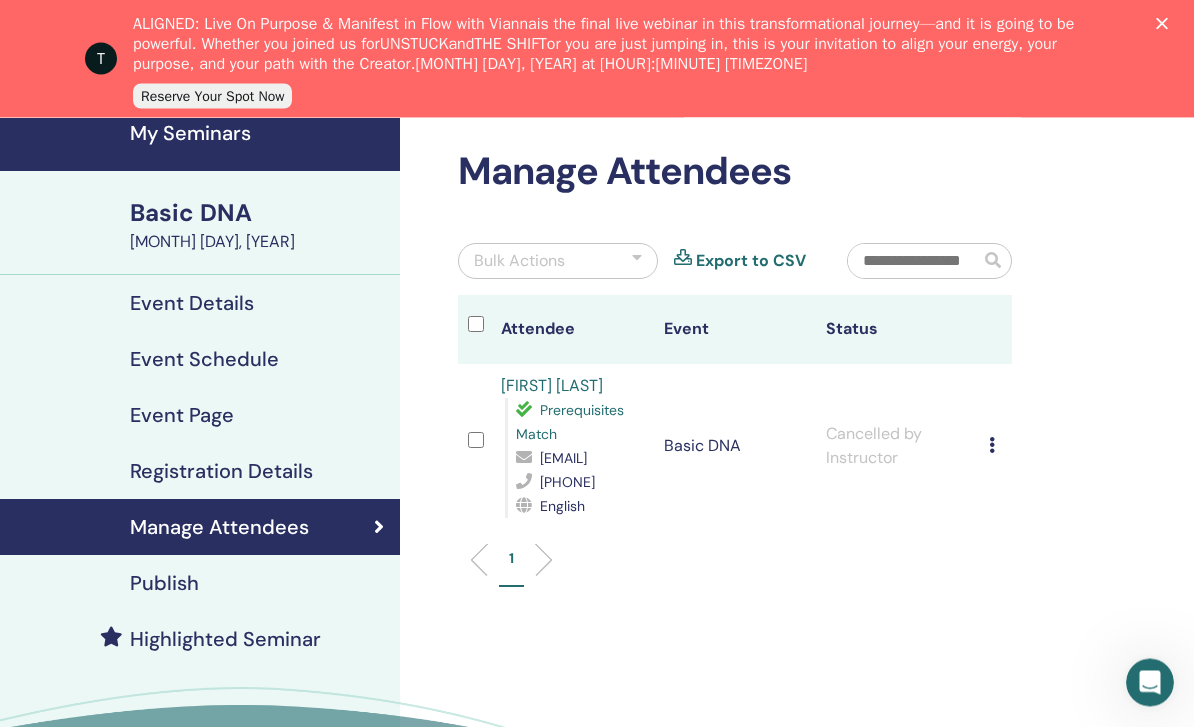 scroll, scrollTop: 82, scrollLeft: 0, axis: vertical 